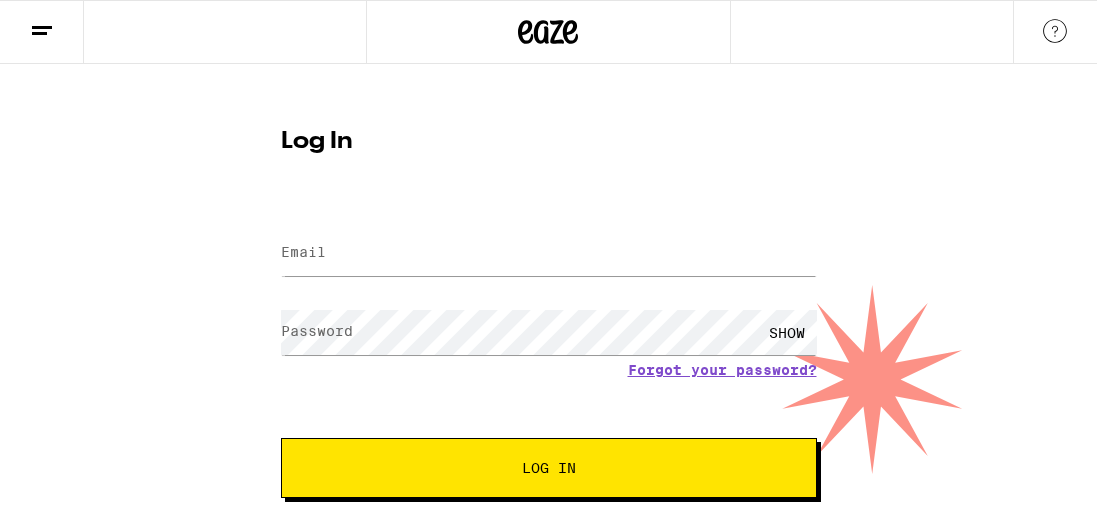 scroll, scrollTop: 0, scrollLeft: 0, axis: both 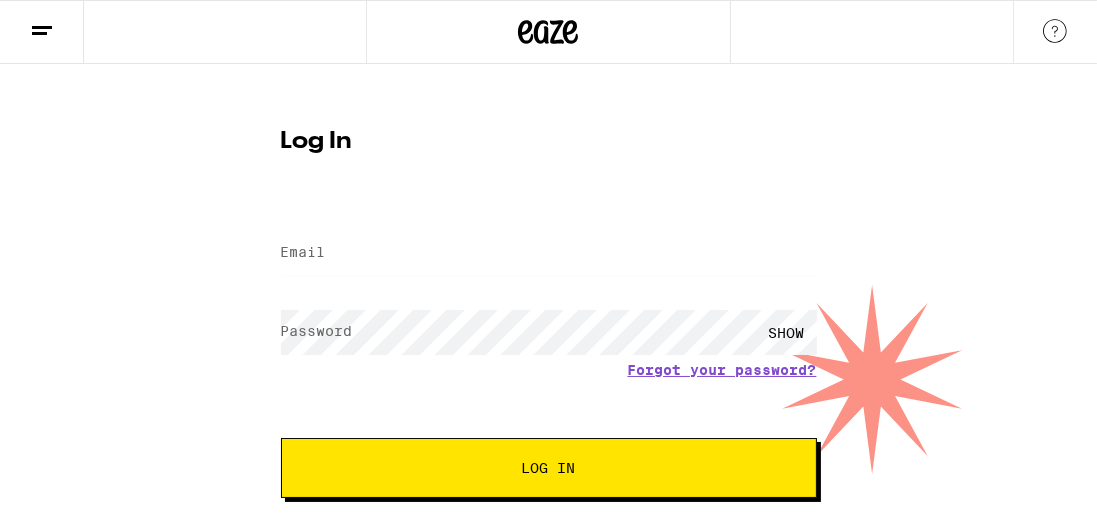 click on "Log In Email Email Password Password SHOW Forgot your password? Log In Don't have an account? Sign up" at bounding box center [548, 309] 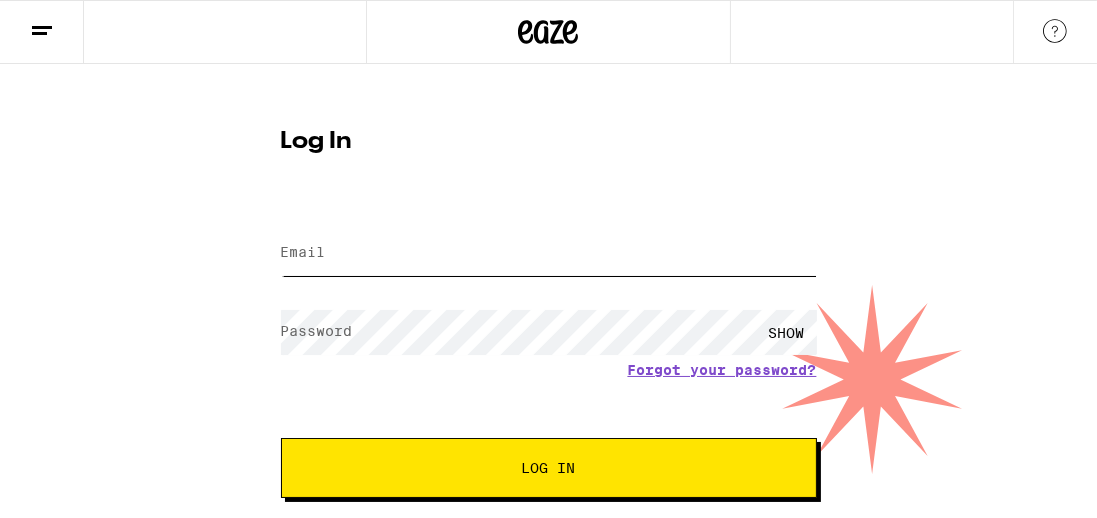 click on "Email" at bounding box center [549, 253] 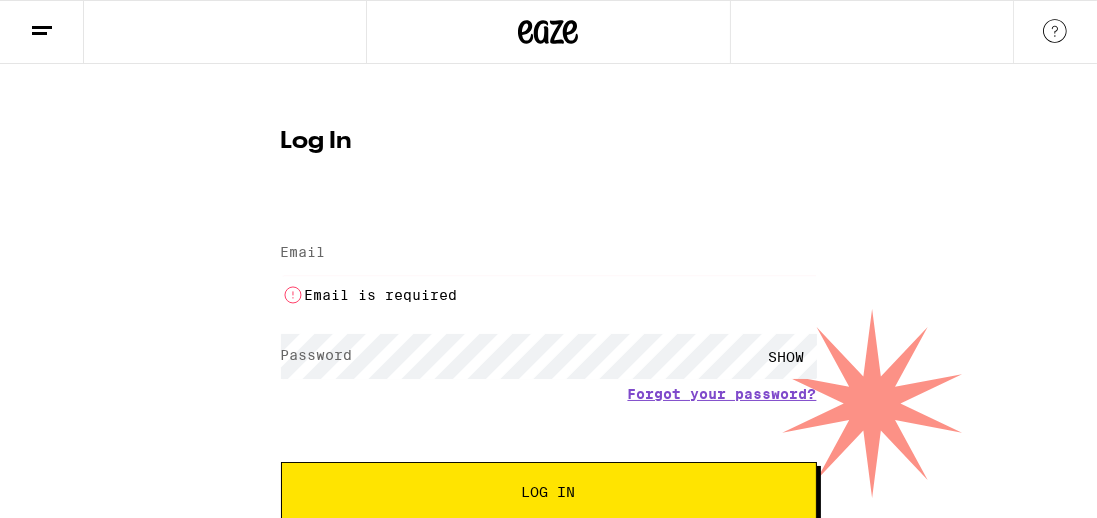 type on "[EMAIL]" 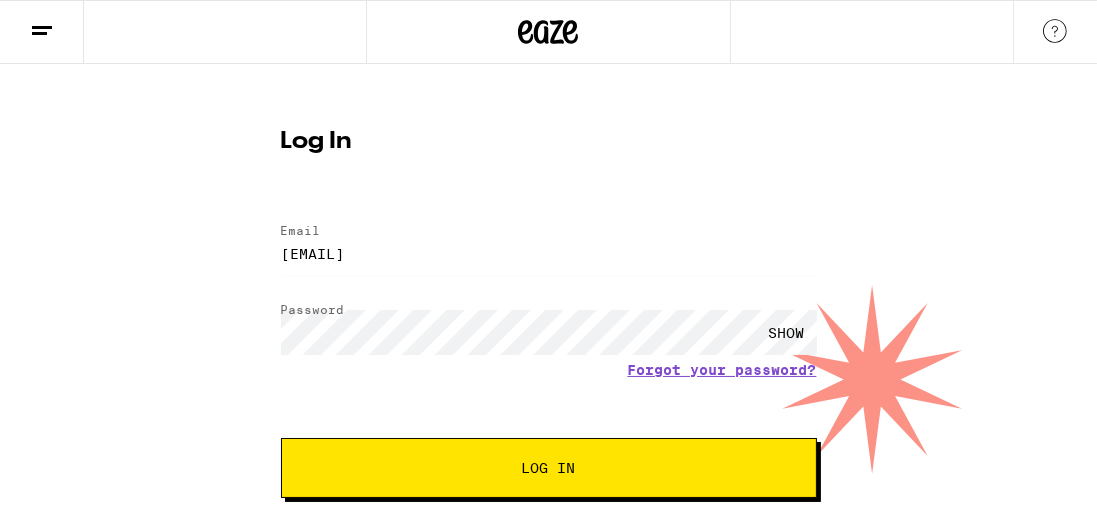 click on "Log In" at bounding box center (549, 468) 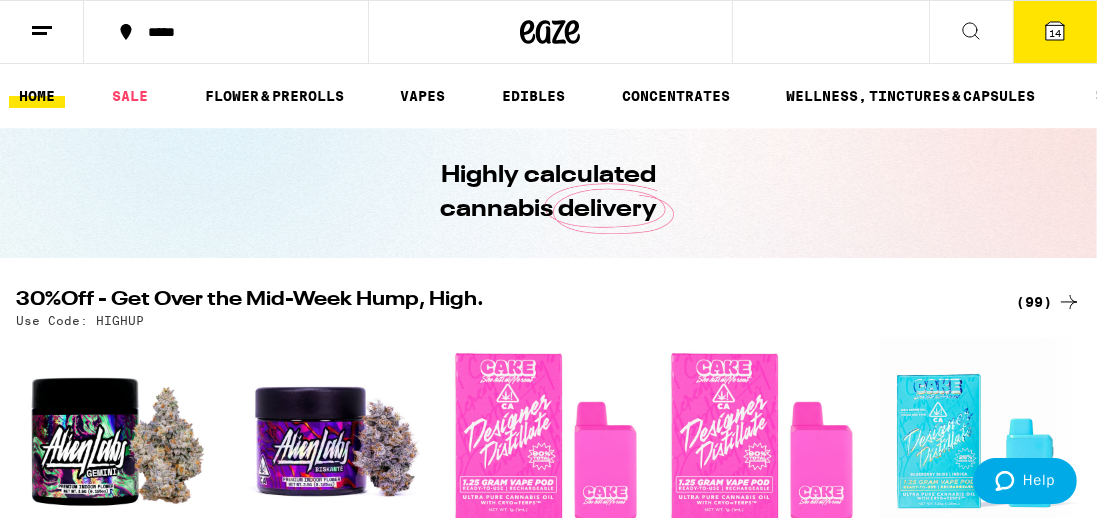 scroll, scrollTop: 0, scrollLeft: 0, axis: both 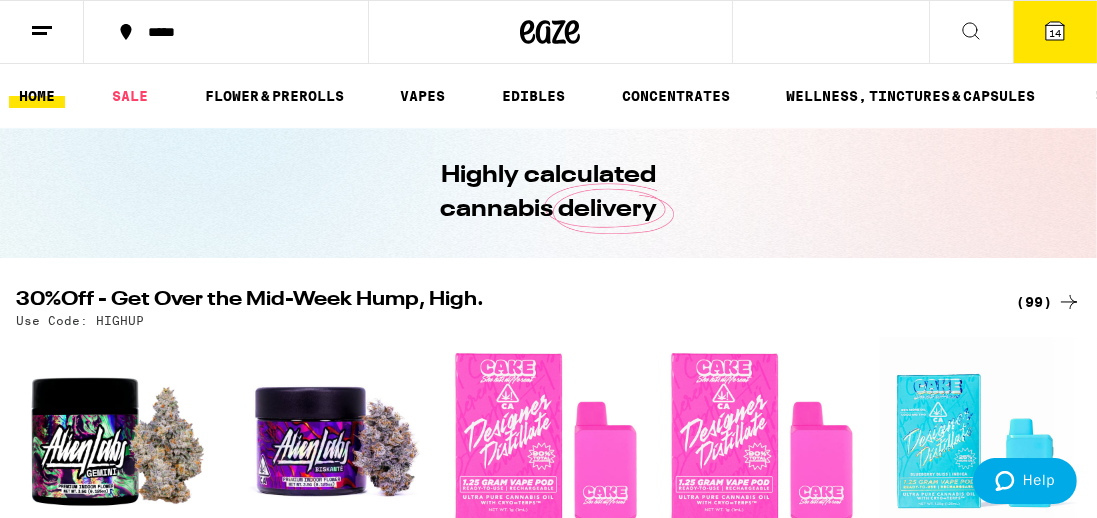 click on "SALE" at bounding box center [130, 96] 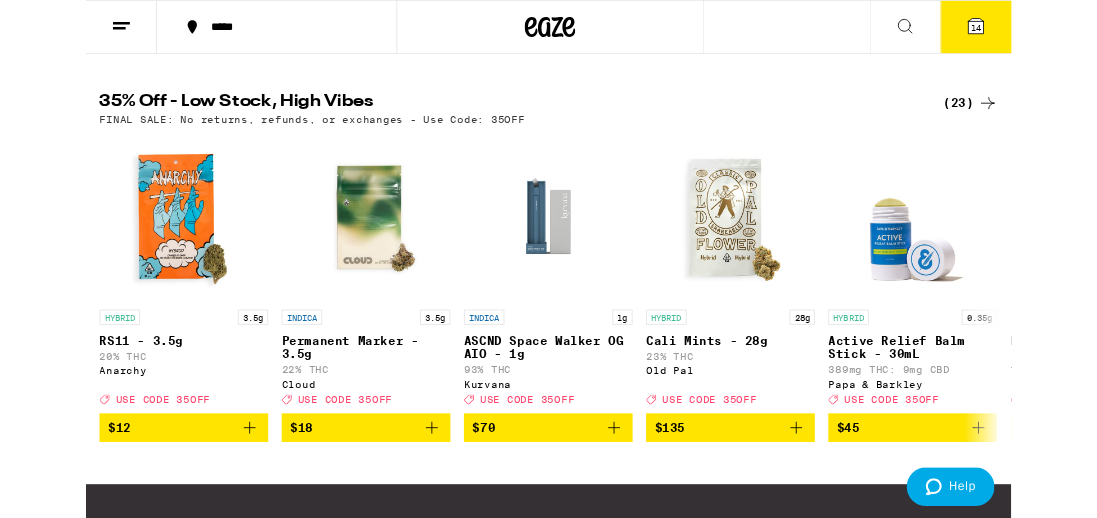 scroll, scrollTop: 634, scrollLeft: 0, axis: vertical 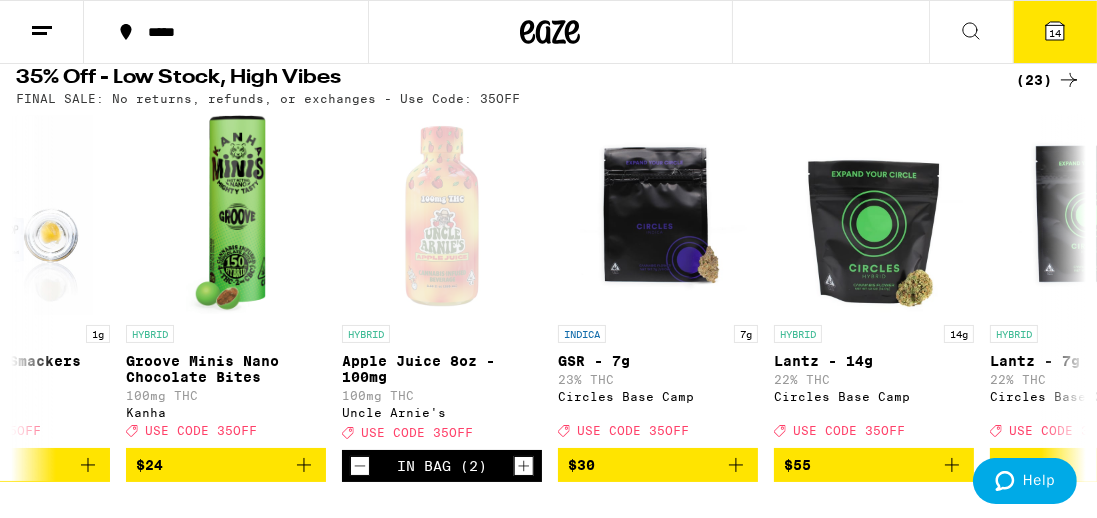 click 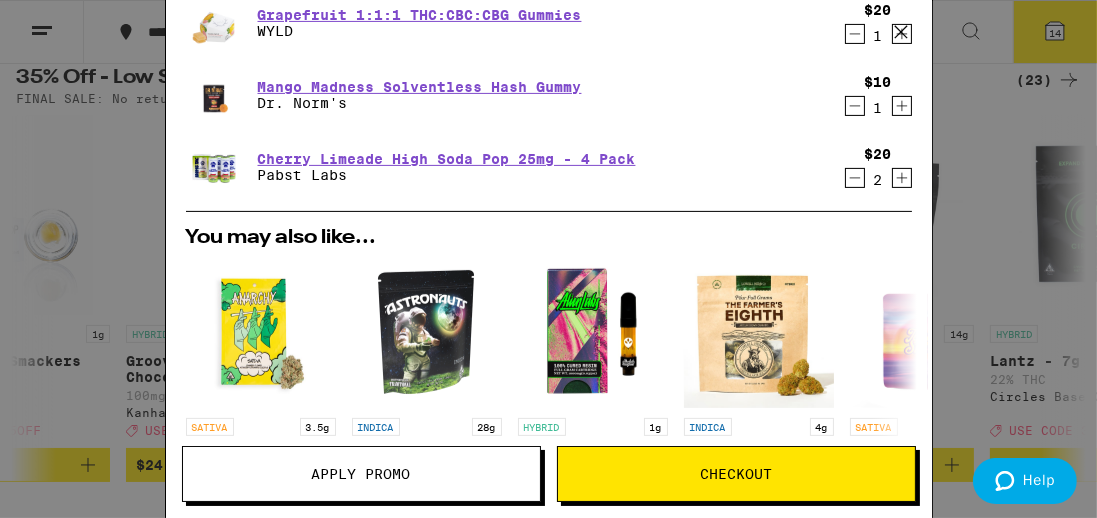 scroll, scrollTop: 642, scrollLeft: 0, axis: vertical 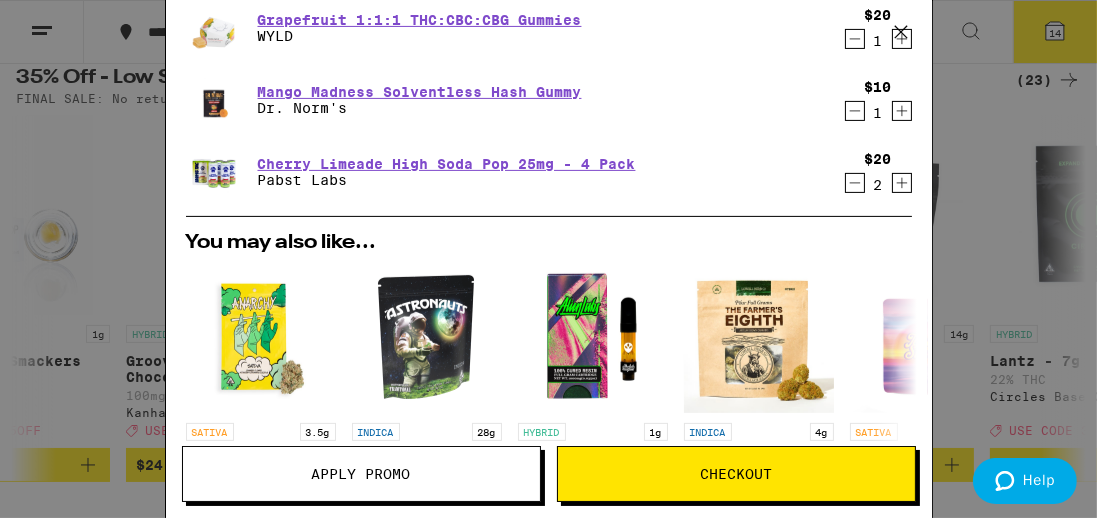 click on "Apply Promo" at bounding box center (361, 474) 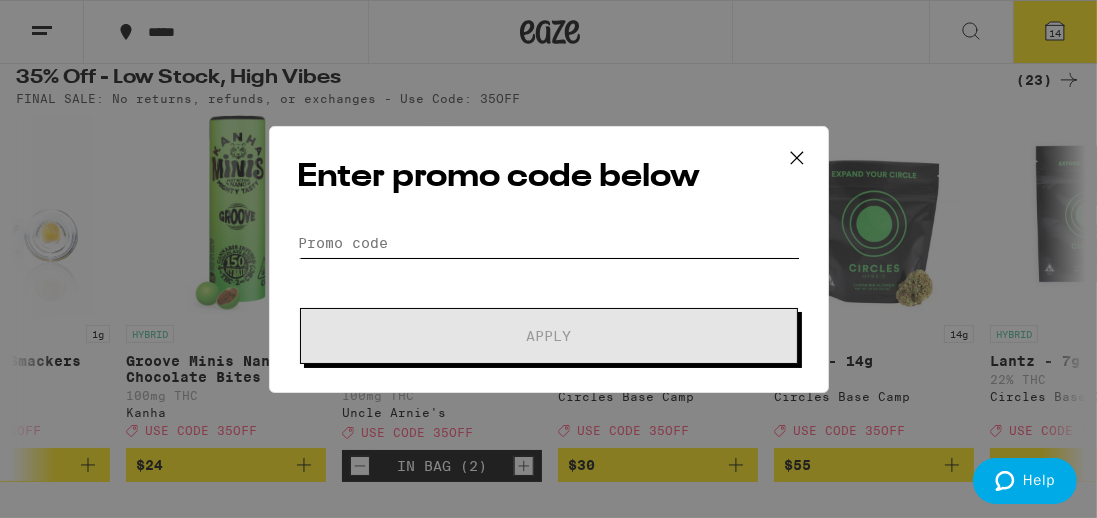 click on "Promo Code" at bounding box center (549, 243) 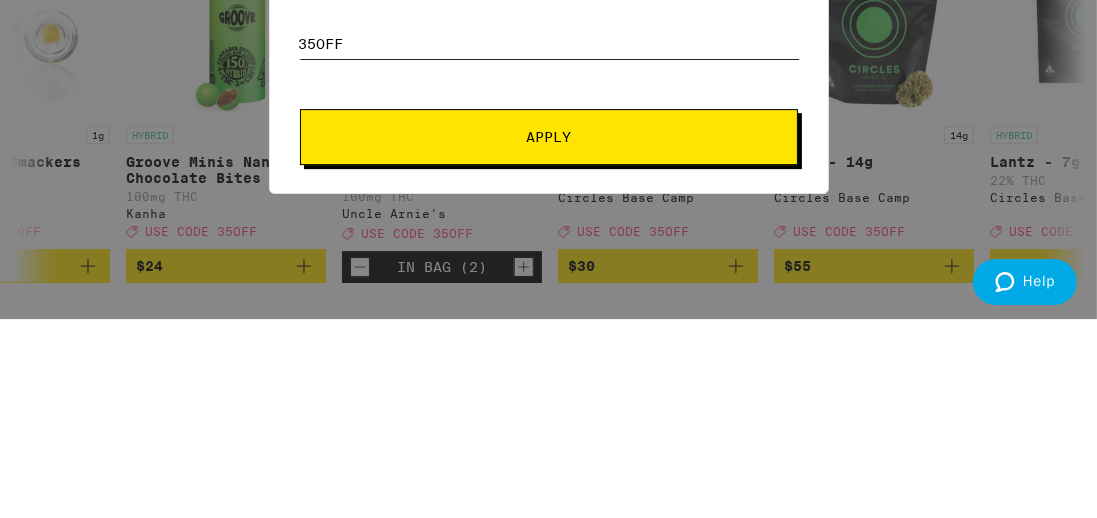 scroll, scrollTop: 673, scrollLeft: 0, axis: vertical 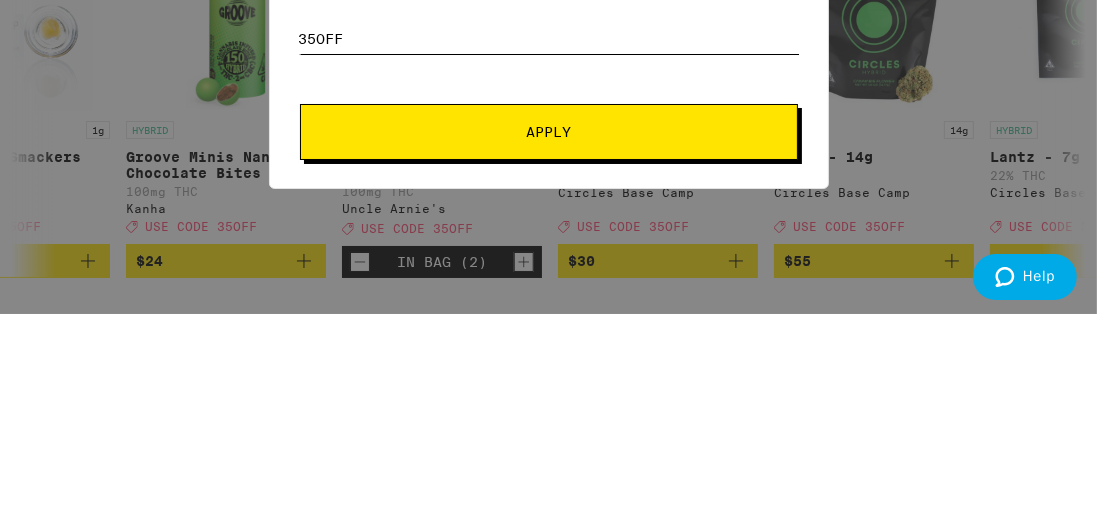 type on "35off" 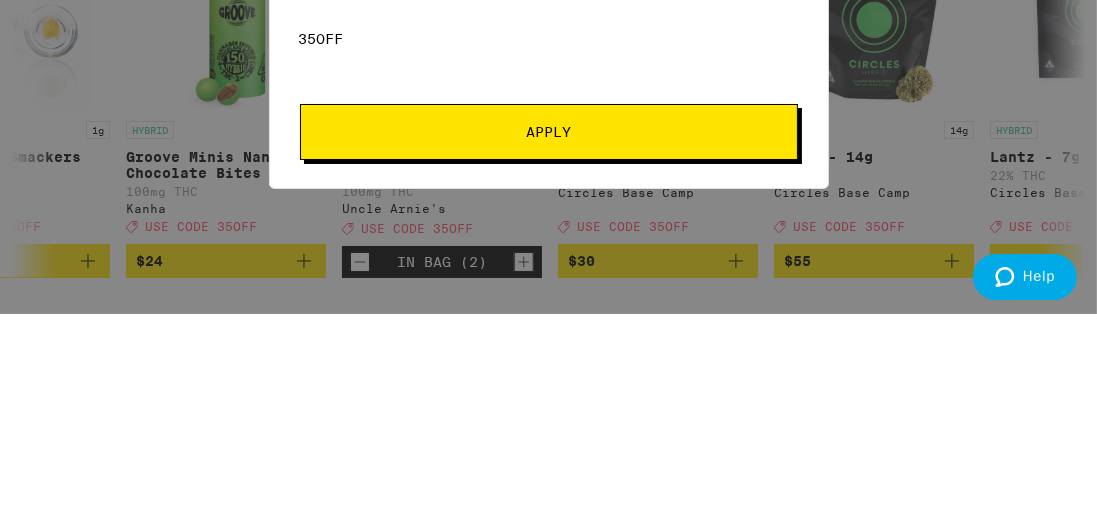 click on "Apply" at bounding box center (549, 336) 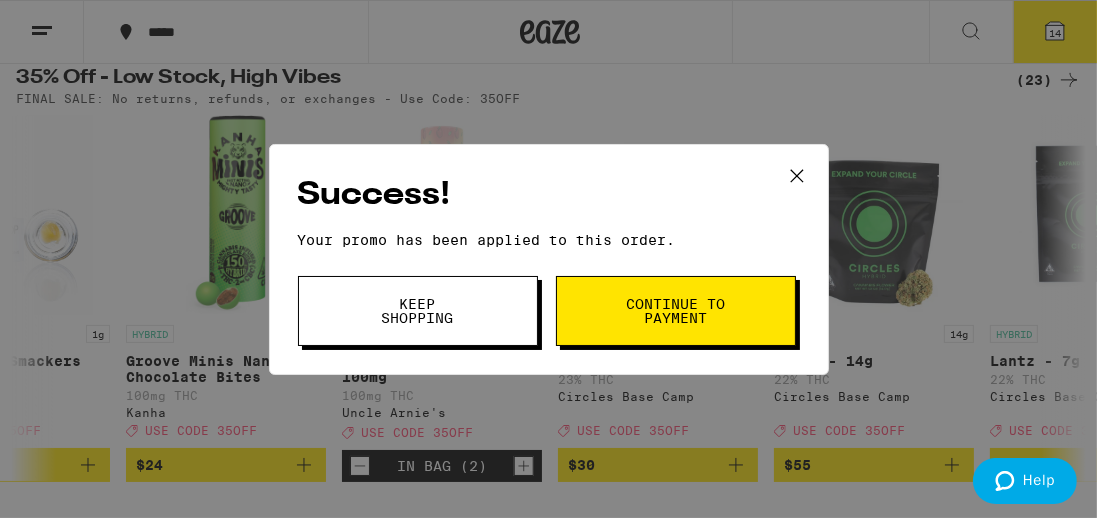 click on "Continue to payment" at bounding box center (676, 311) 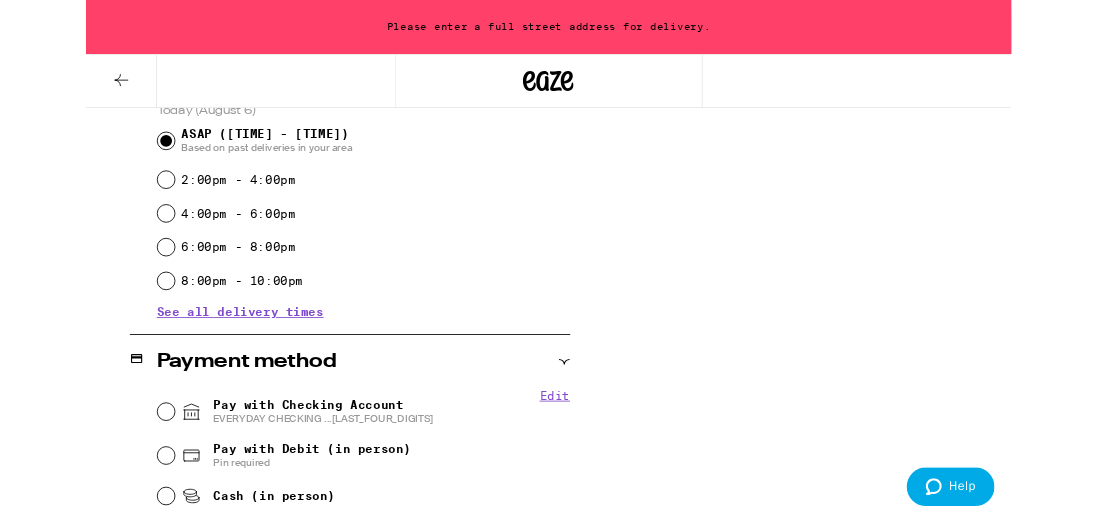 scroll, scrollTop: 559, scrollLeft: 0, axis: vertical 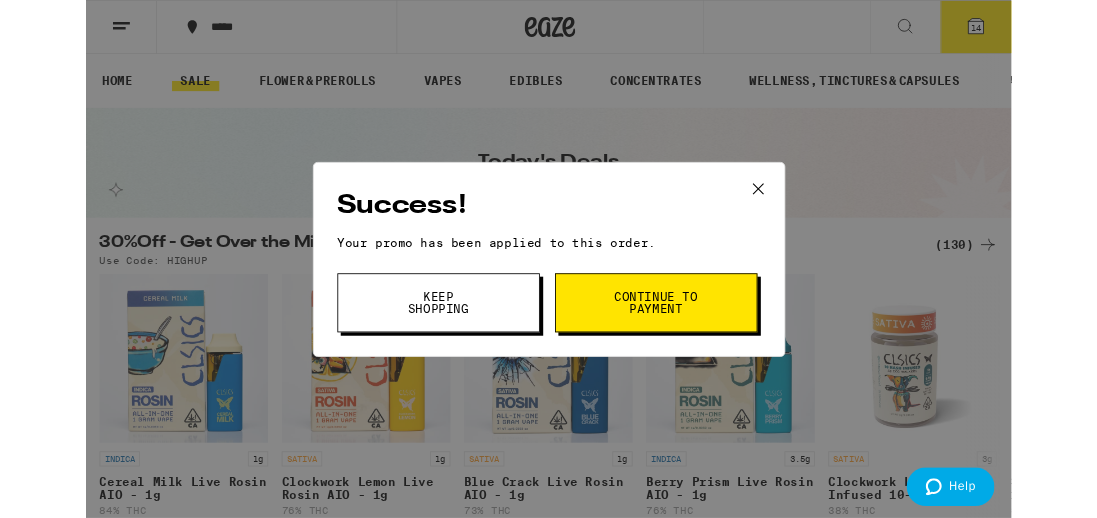 click on "Keep Shopping" at bounding box center [418, 359] 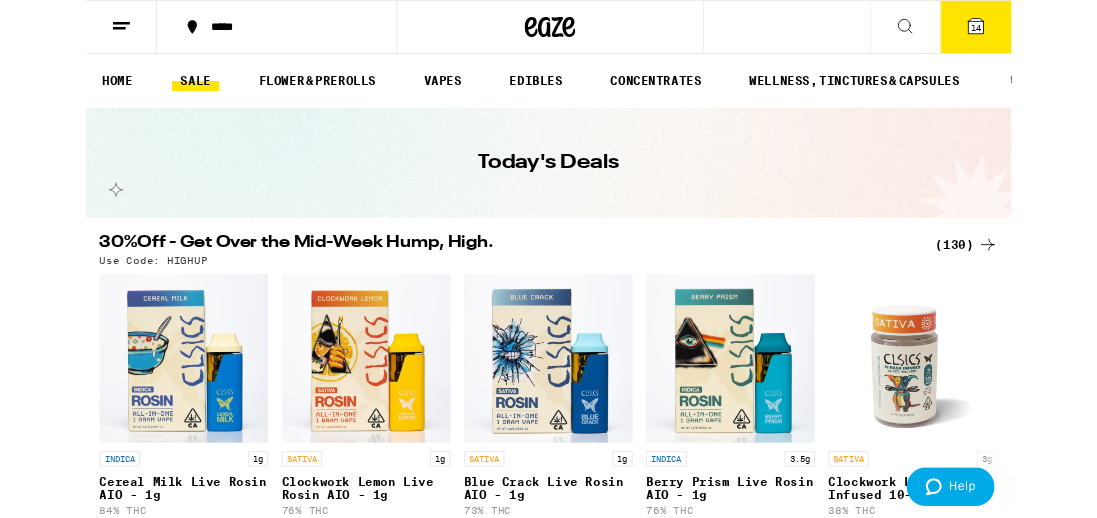 click on "14" at bounding box center (1055, 32) 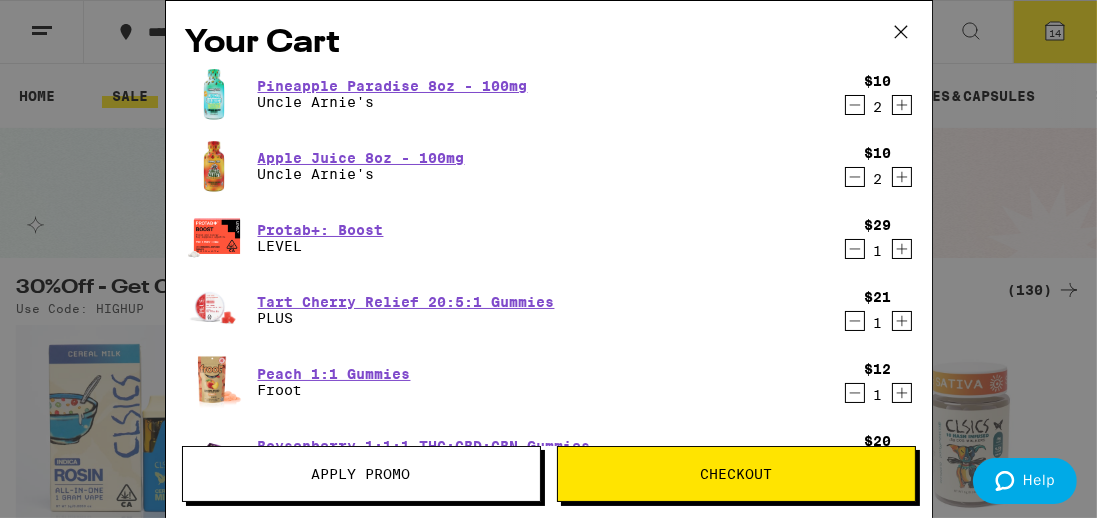 click 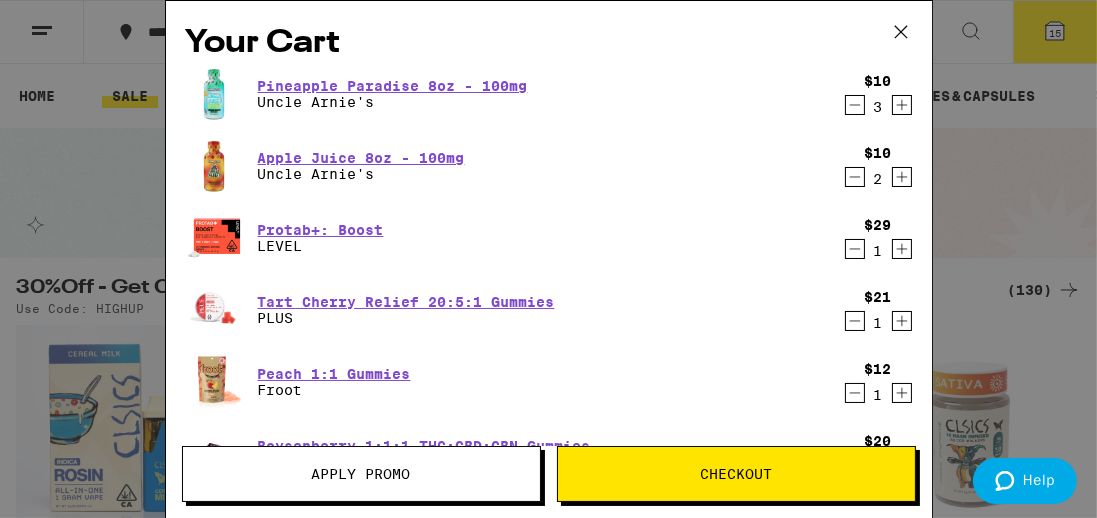 click 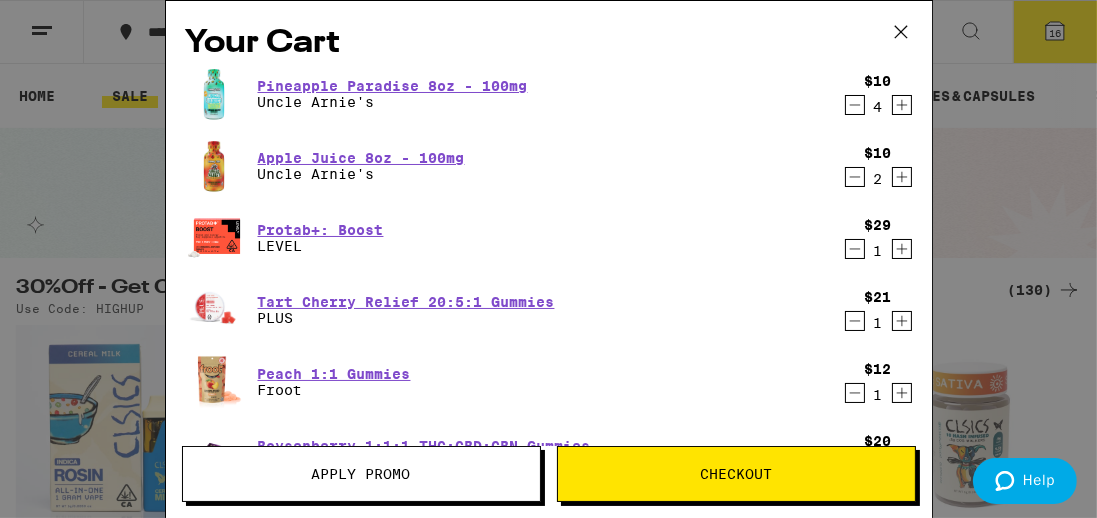 click 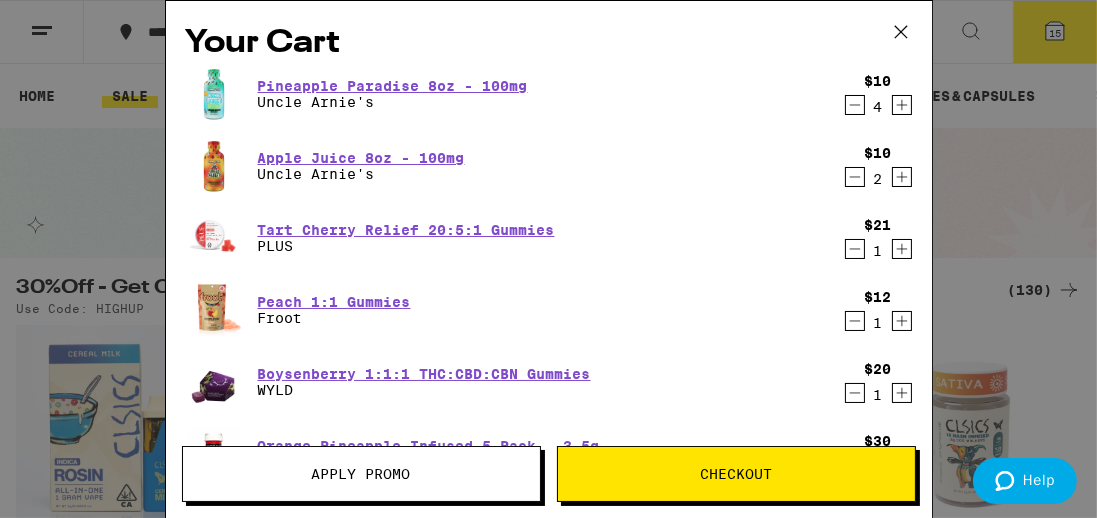 click 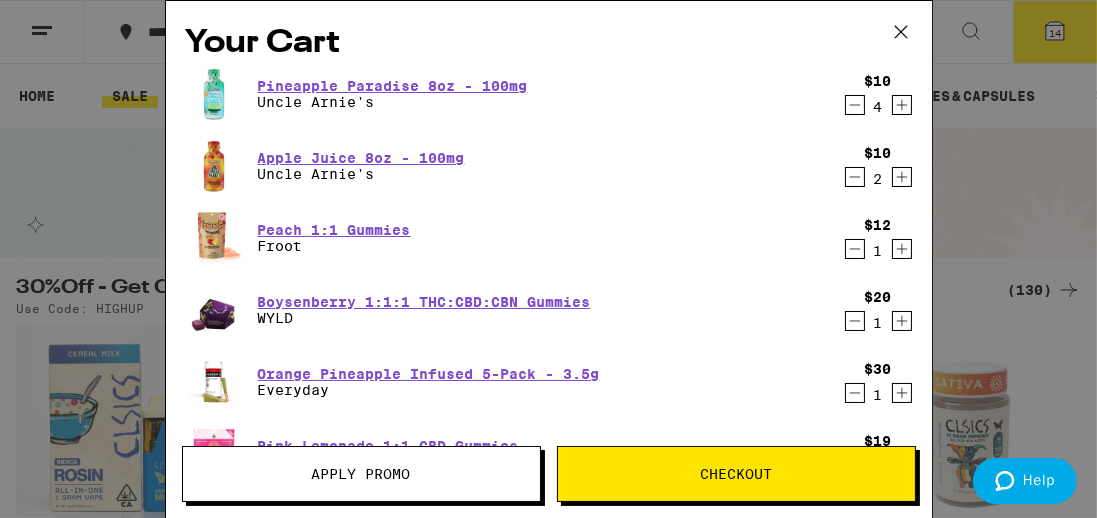 click 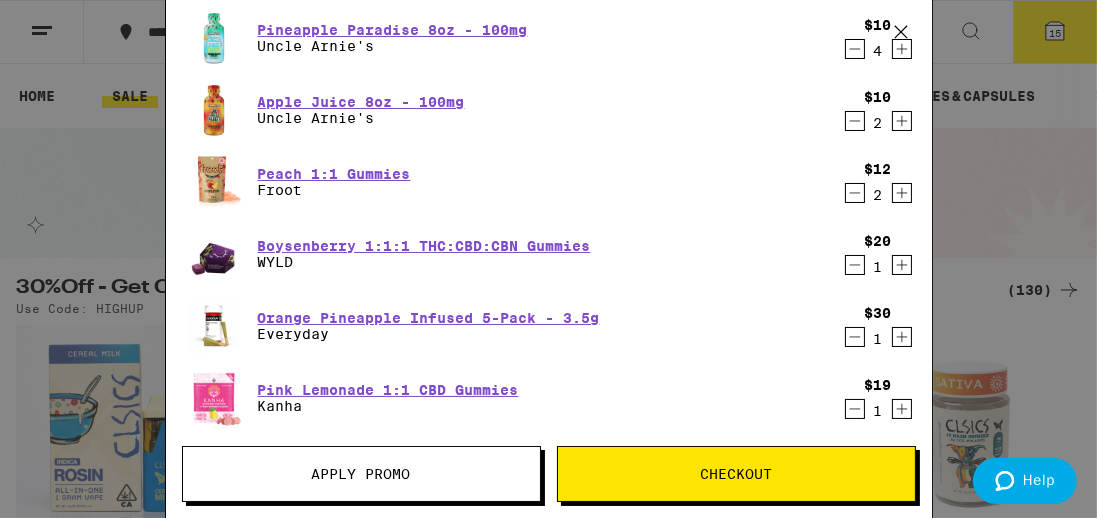 scroll, scrollTop: 0, scrollLeft: 0, axis: both 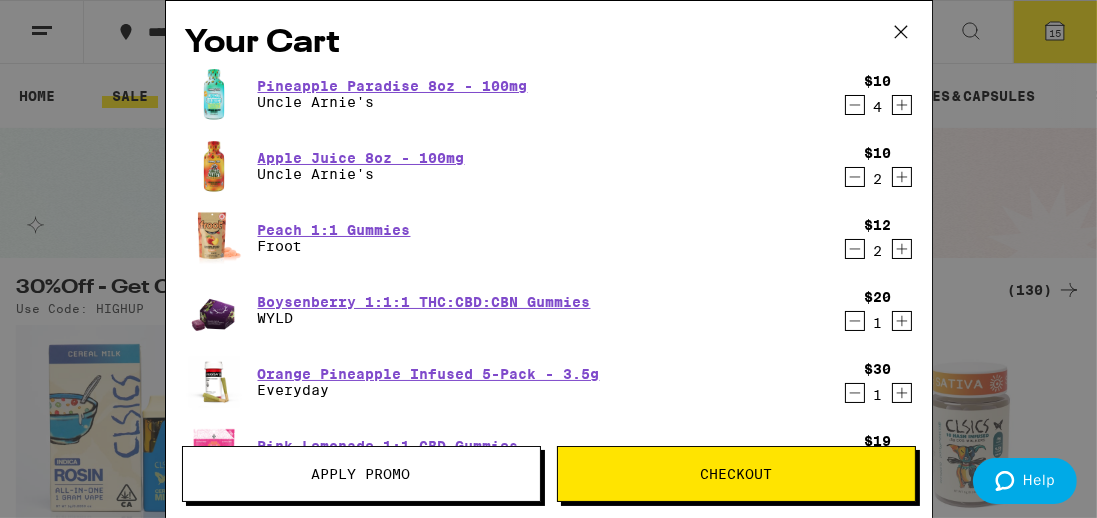 click 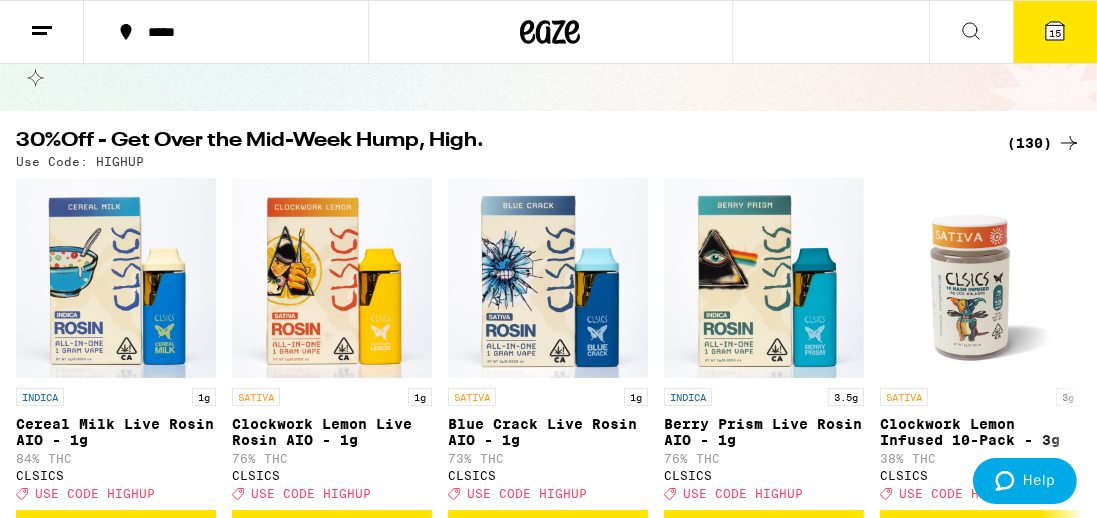 scroll, scrollTop: 120, scrollLeft: 0, axis: vertical 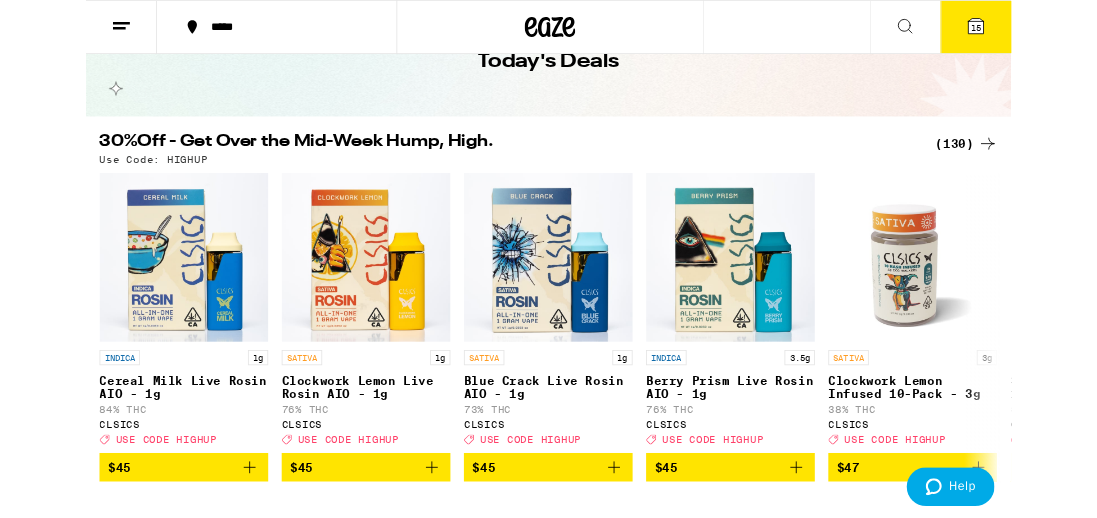 click on "(130)" at bounding box center [1044, 170] 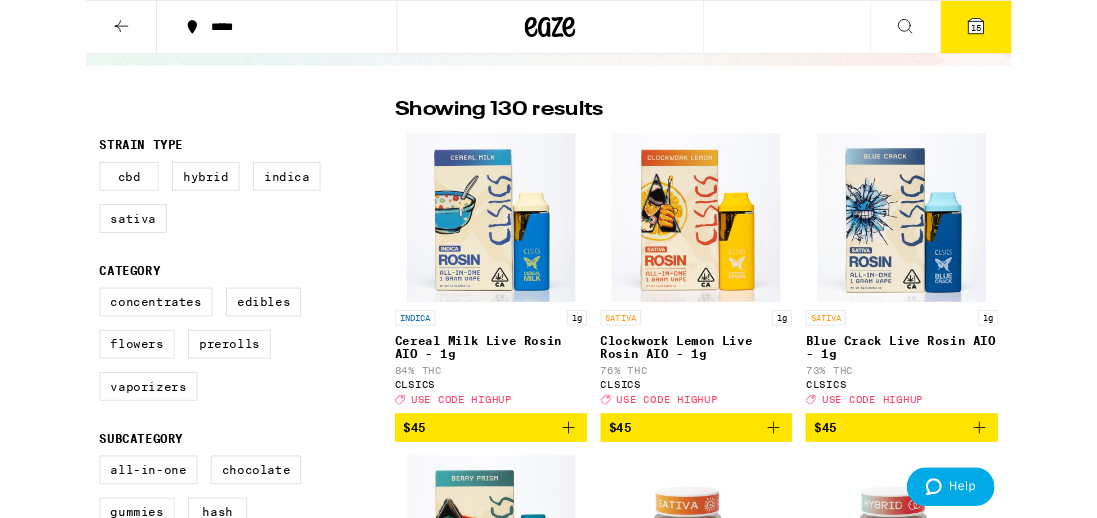 scroll, scrollTop: 123, scrollLeft: 0, axis: vertical 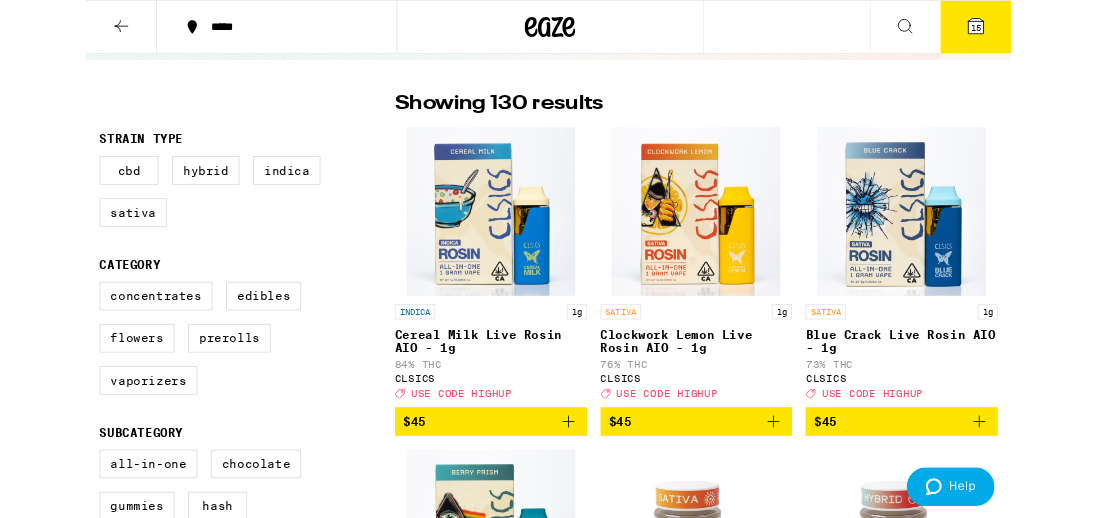 click on "Edibles" at bounding box center [210, 351] 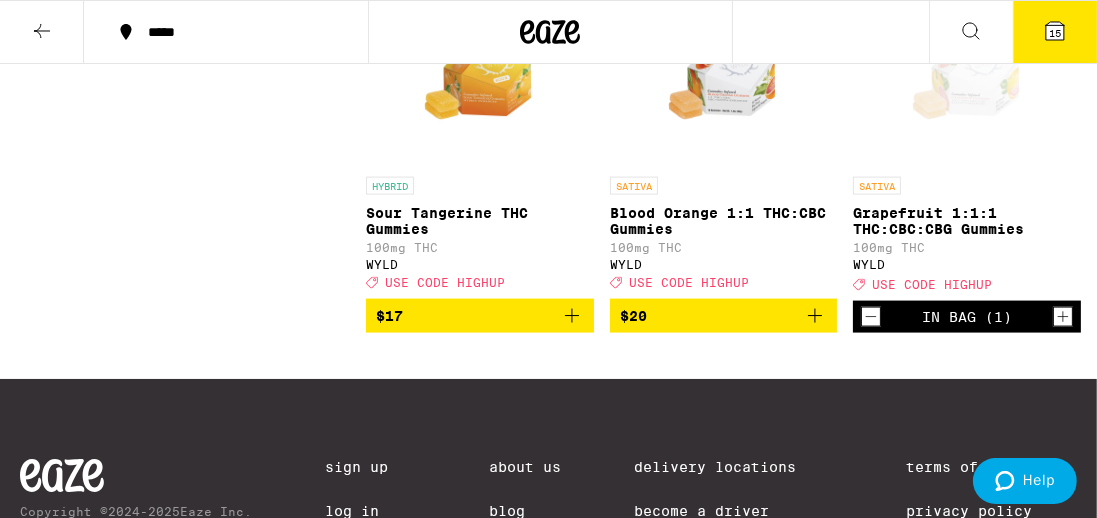 scroll, scrollTop: 2978, scrollLeft: 0, axis: vertical 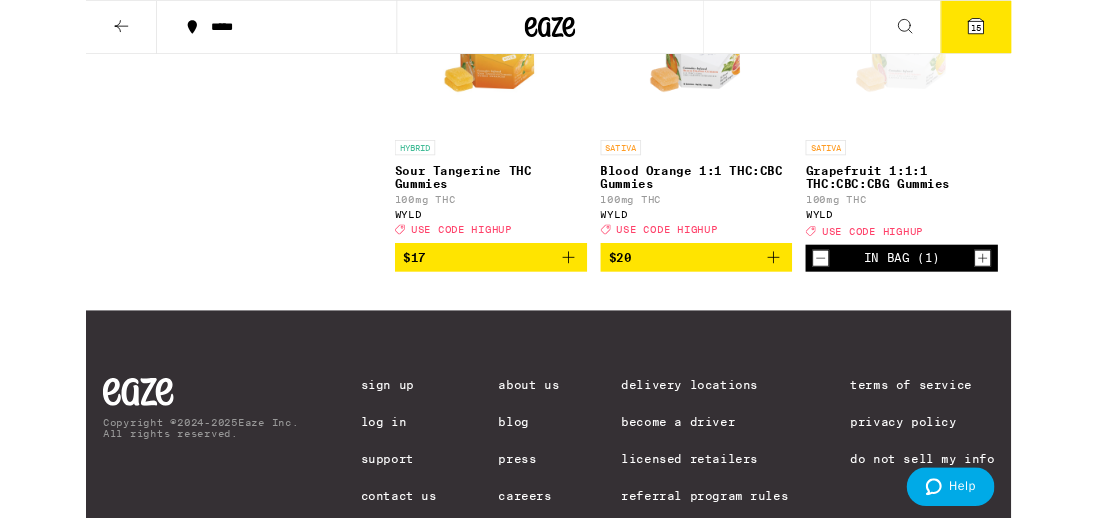 click 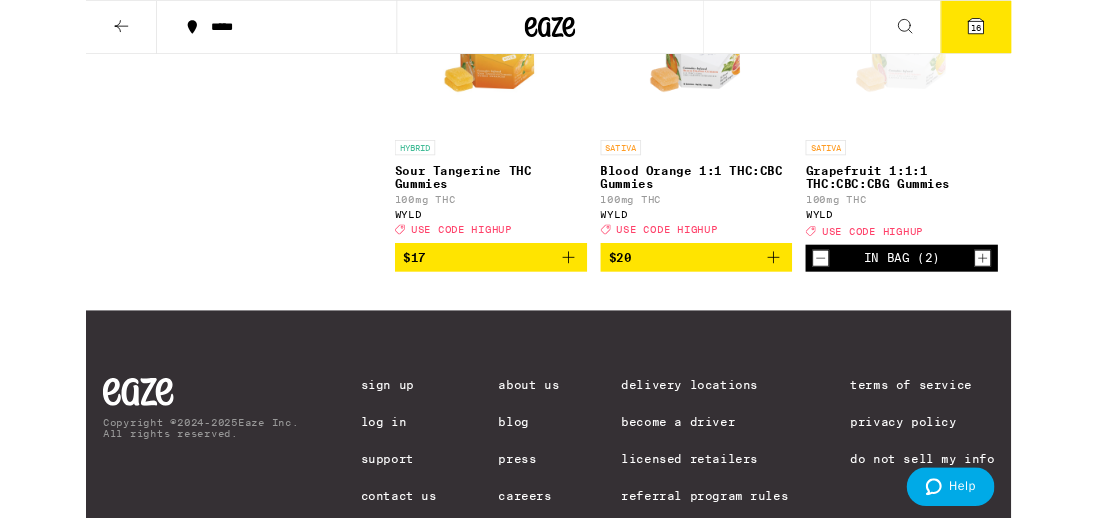 click 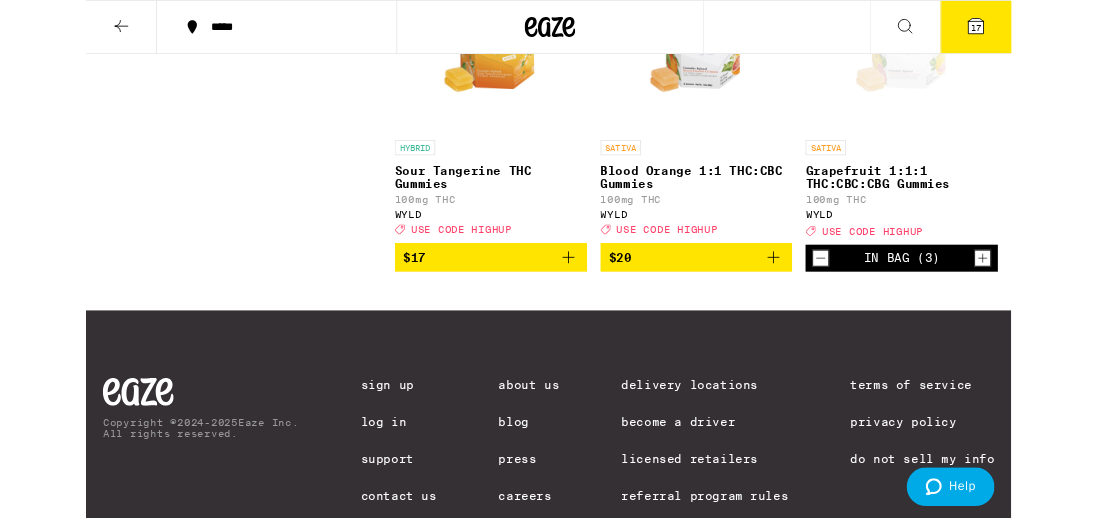 click 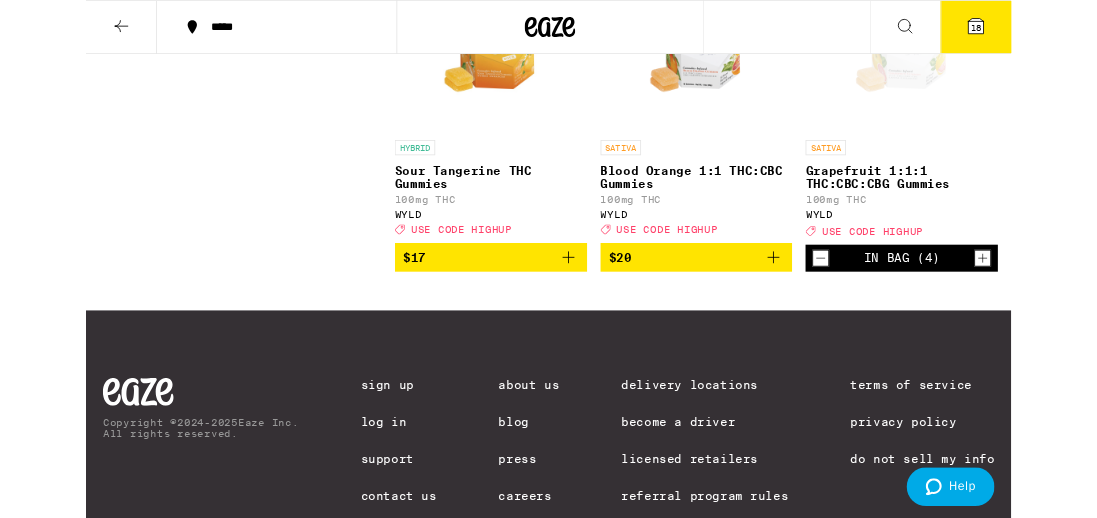 click 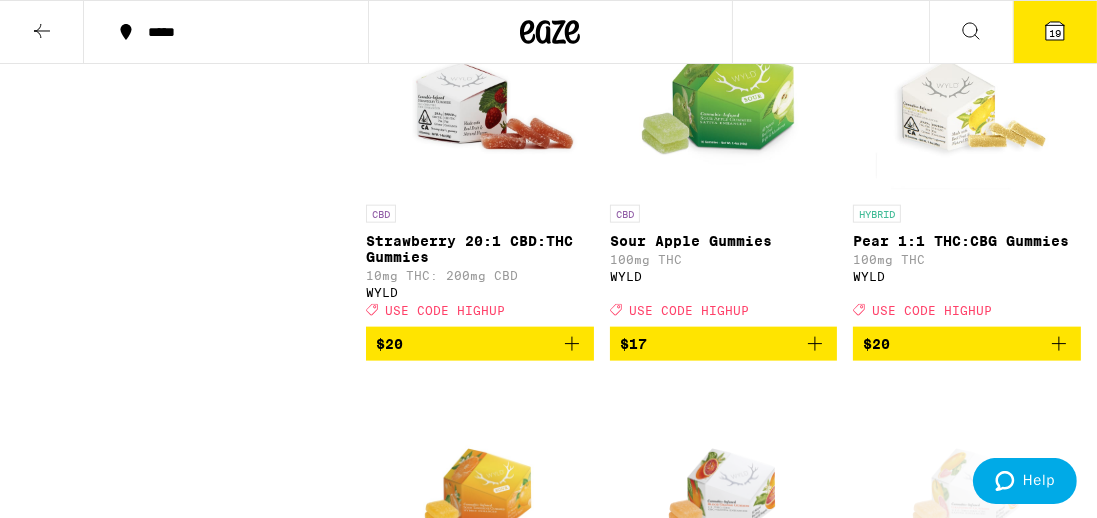 scroll, scrollTop: 2556, scrollLeft: 0, axis: vertical 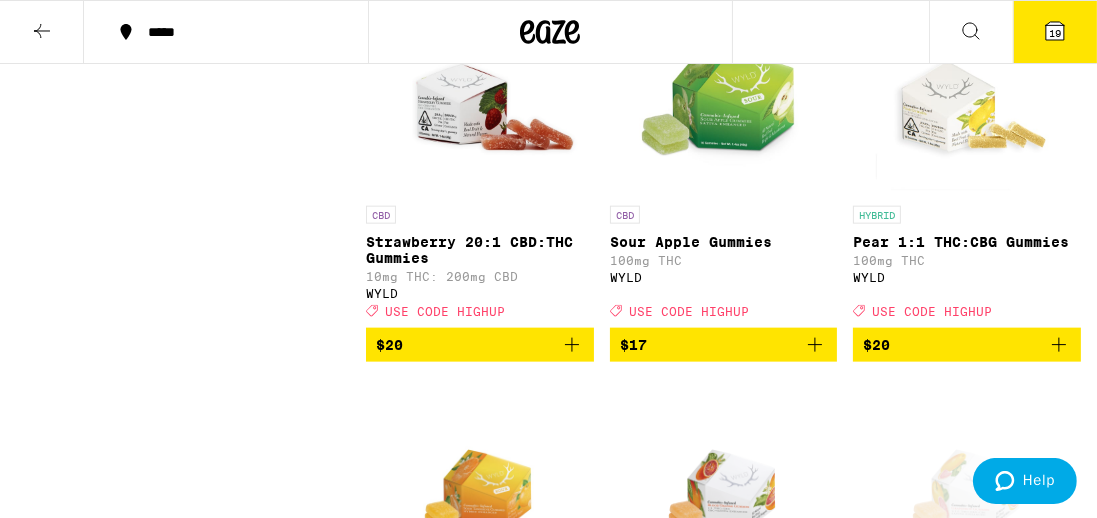 click on "19" at bounding box center [1055, 32] 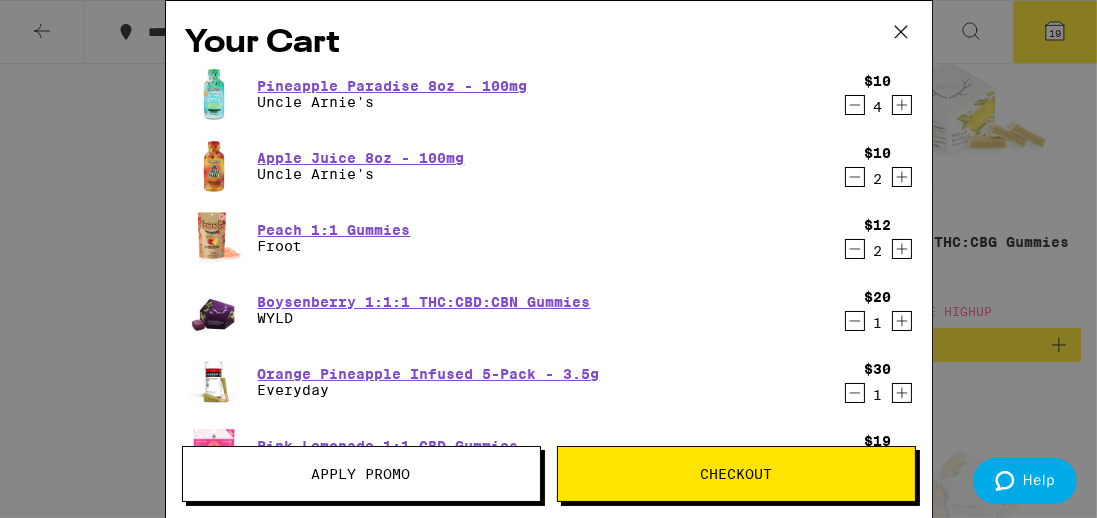 click on "Apply Promo" at bounding box center [361, 474] 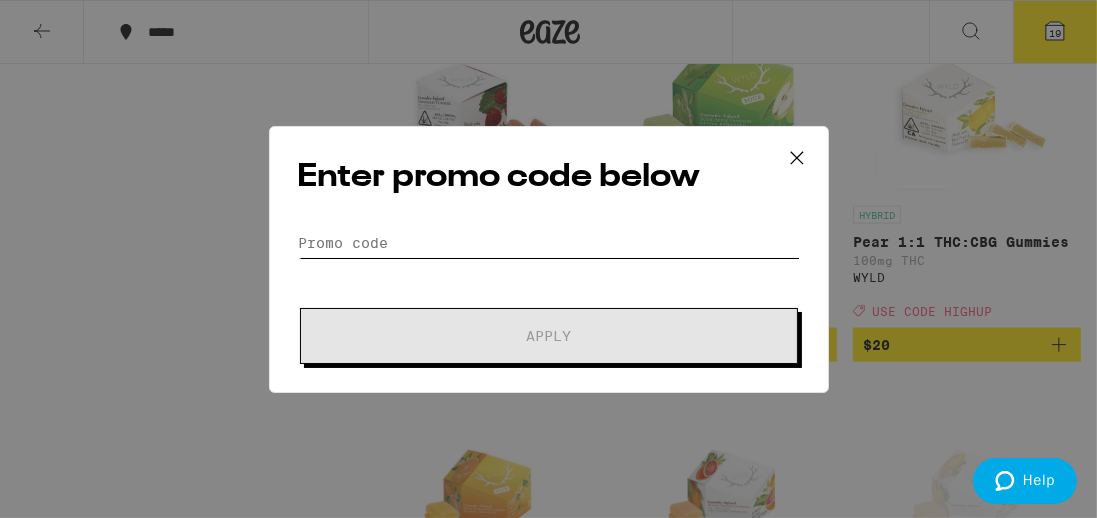 click on "Promo Code" at bounding box center [549, 243] 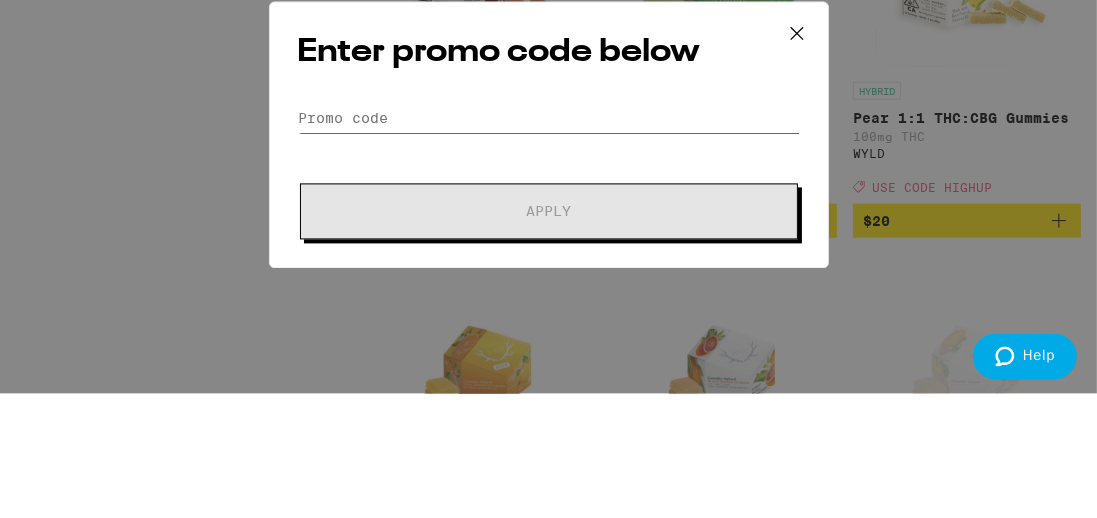 scroll, scrollTop: 2556, scrollLeft: 0, axis: vertical 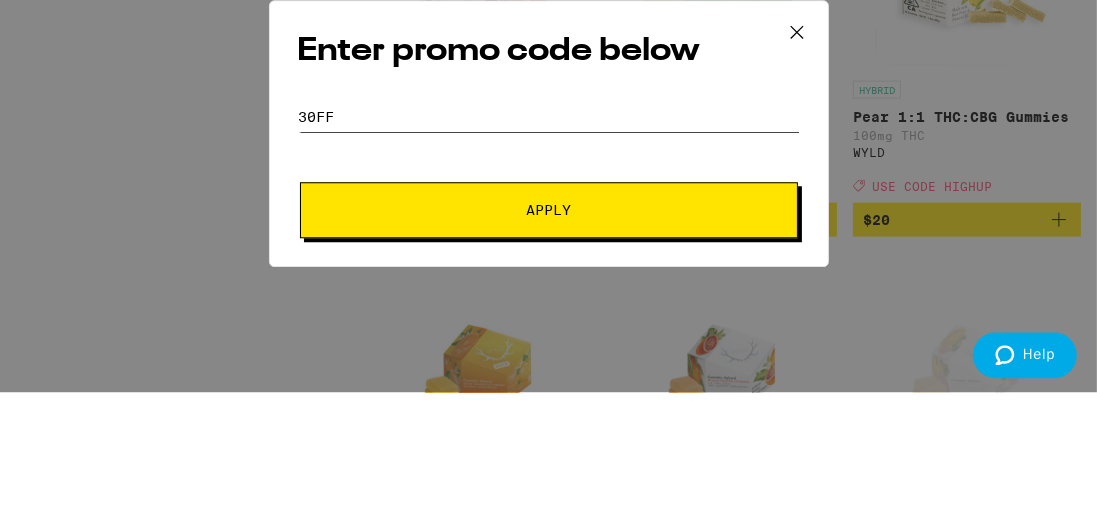 click on "30ff" at bounding box center [549, 243] 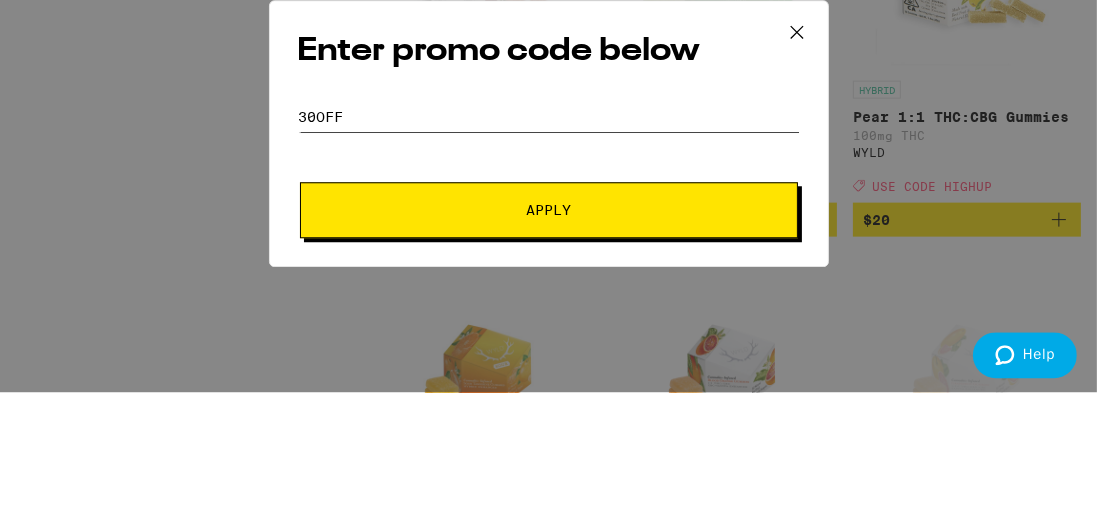 type on "30off" 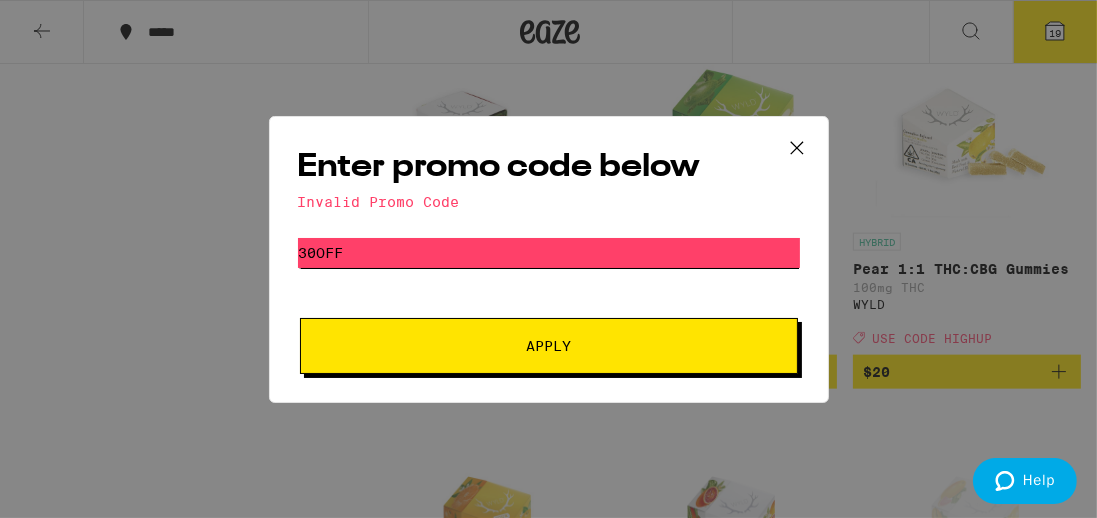 scroll, scrollTop: 2520, scrollLeft: 0, axis: vertical 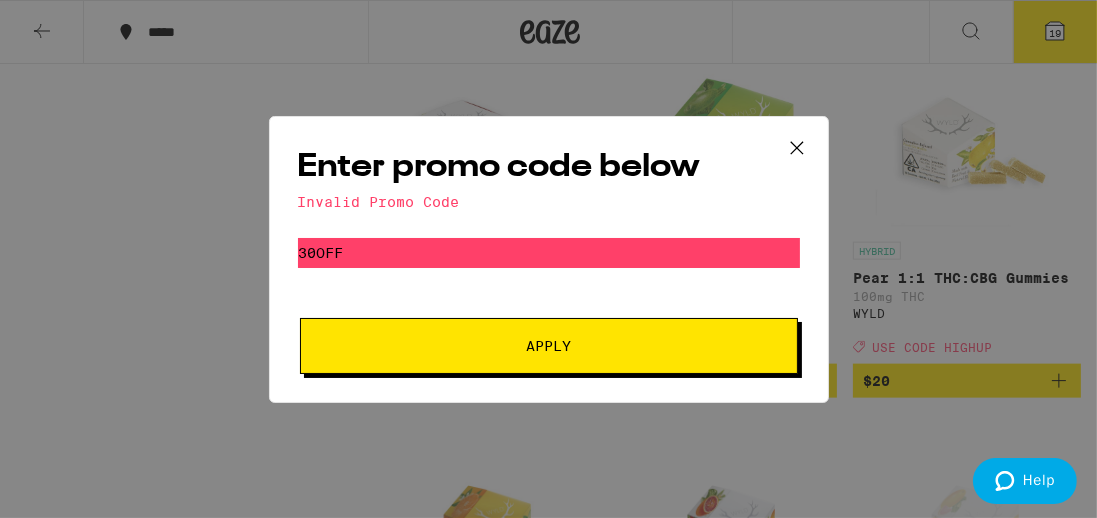 click 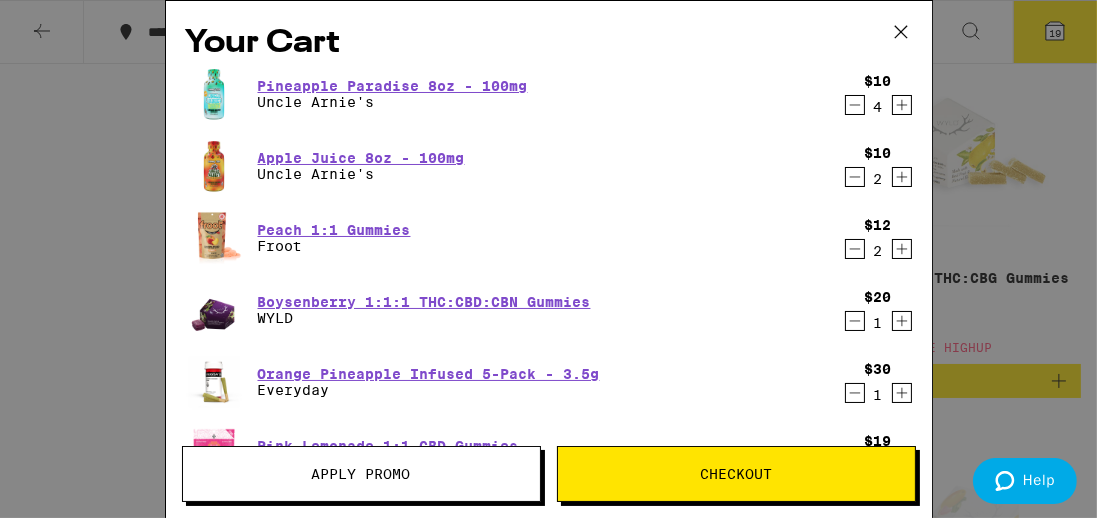 scroll, scrollTop: 2556, scrollLeft: 0, axis: vertical 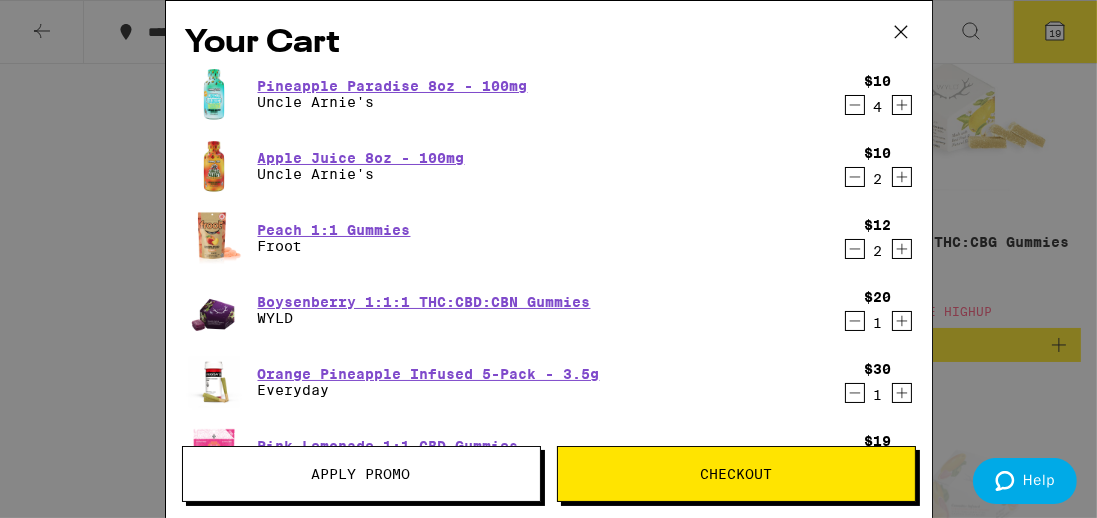 click 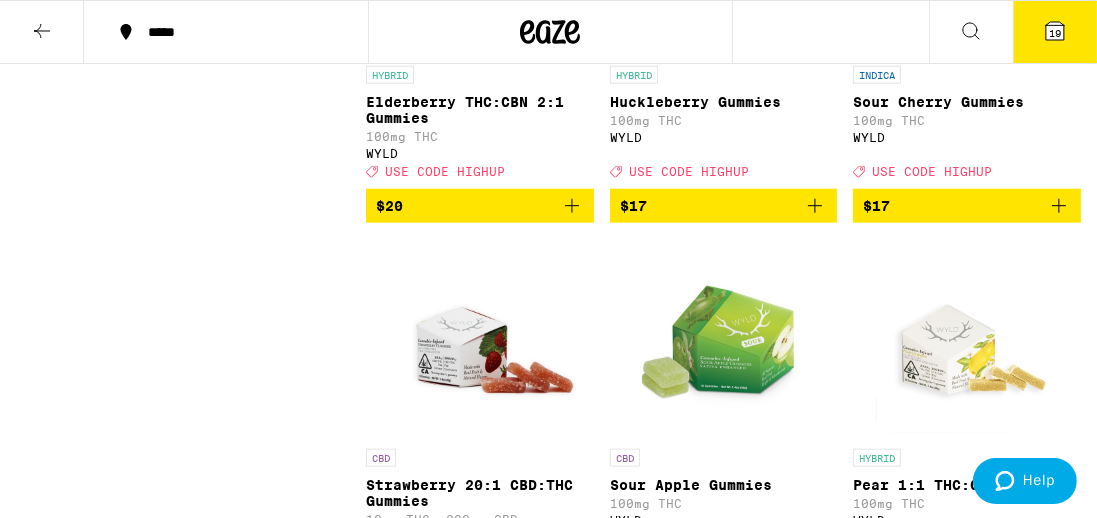 scroll, scrollTop: 2312, scrollLeft: 0, axis: vertical 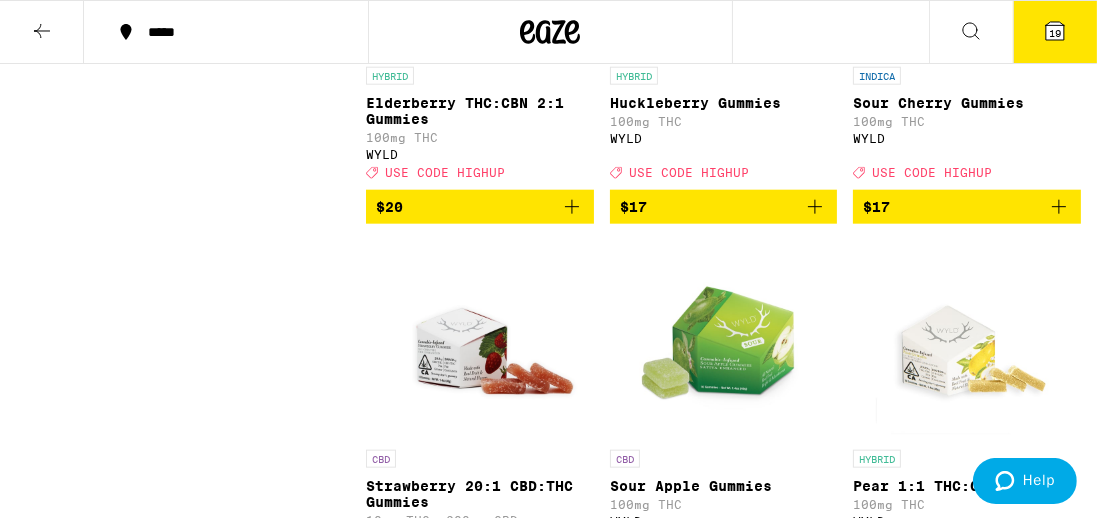 click 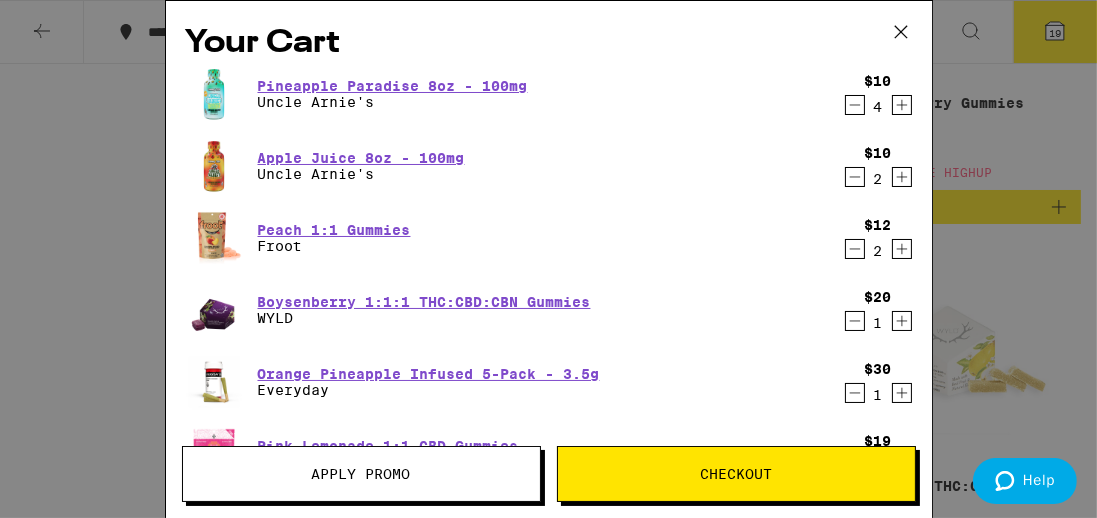 click on "Apply Promo" at bounding box center (361, 474) 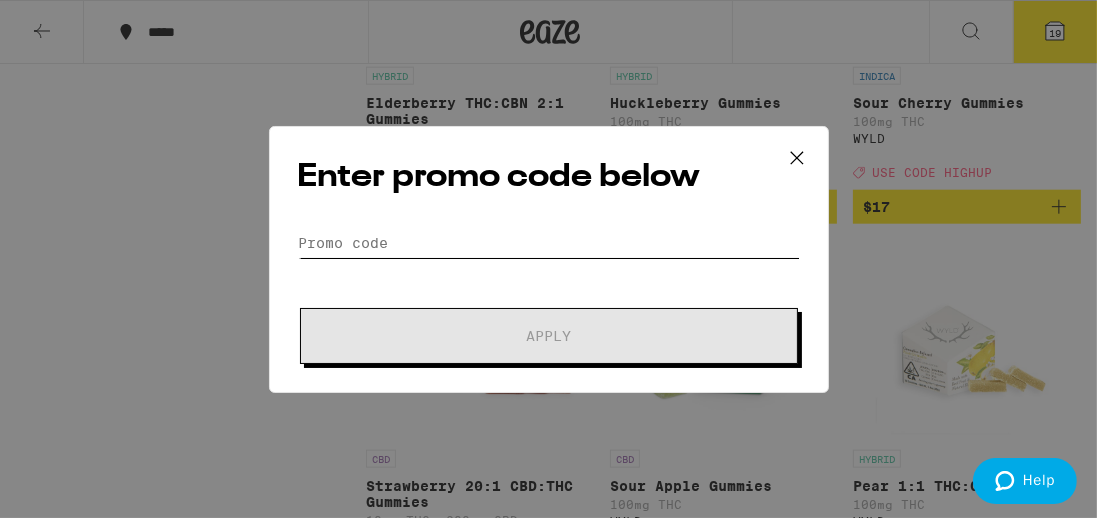 click on "Promo Code" at bounding box center [549, 243] 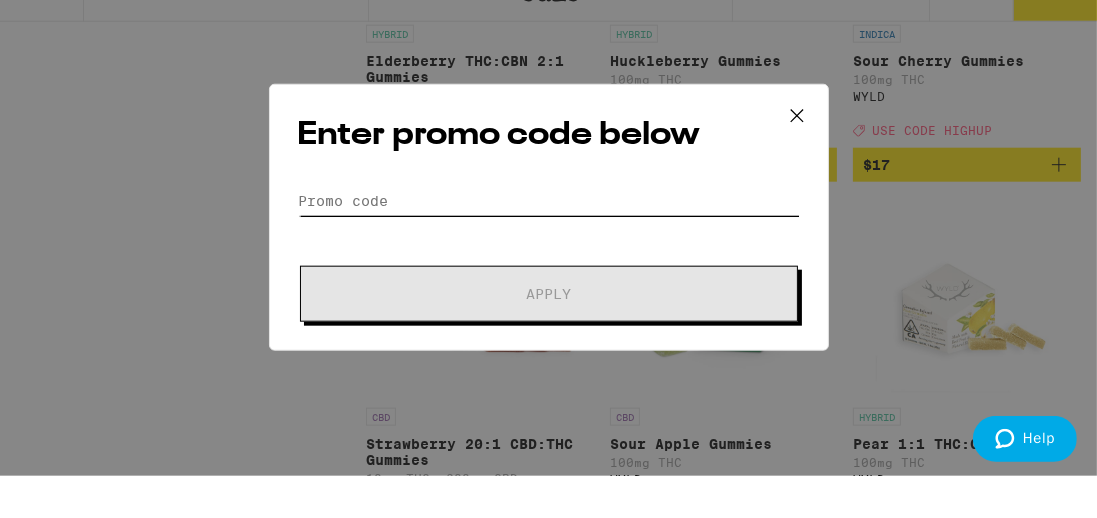 scroll, scrollTop: 2312, scrollLeft: 0, axis: vertical 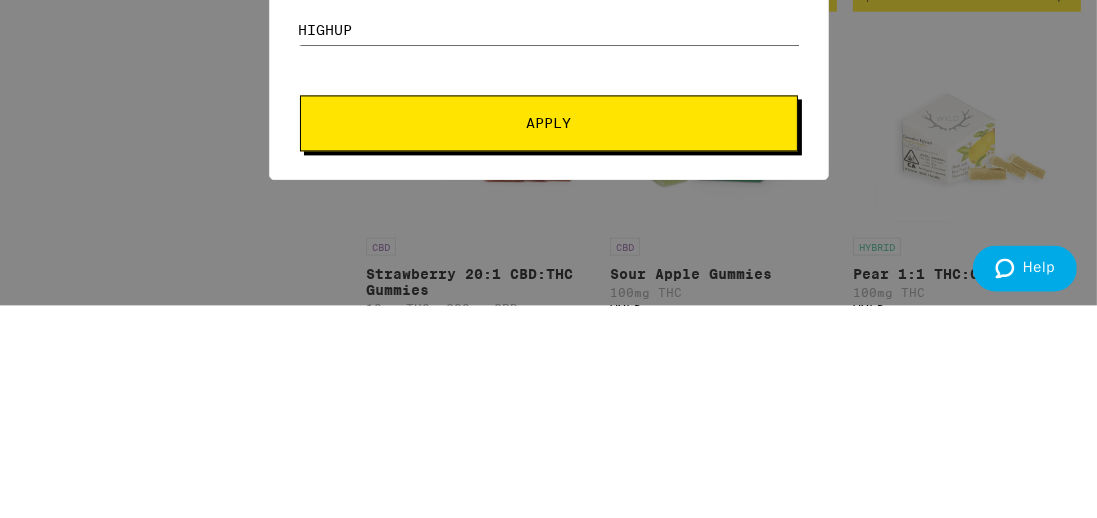type on "Highup" 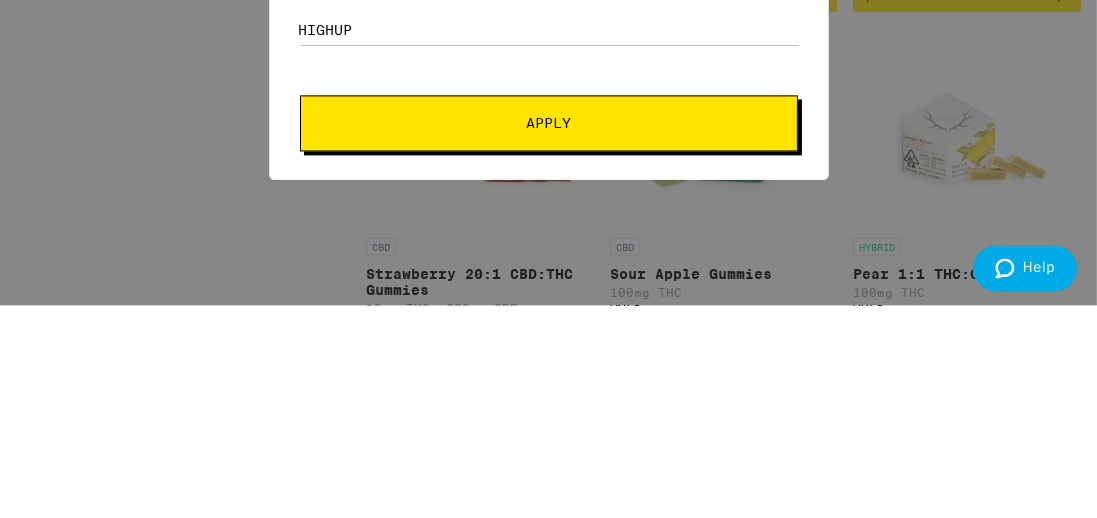 click on "Apply" at bounding box center (549, 336) 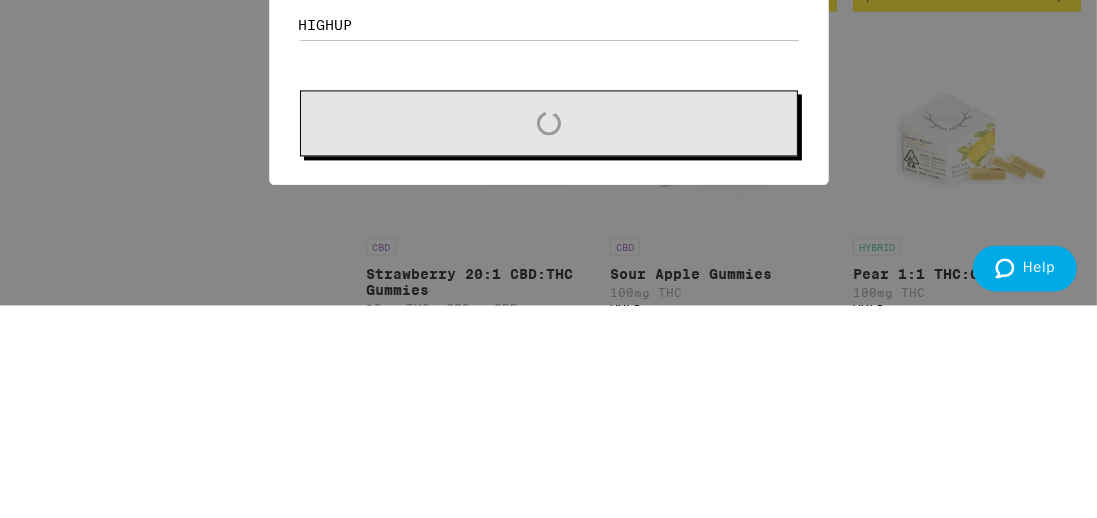 scroll, scrollTop: 2312, scrollLeft: 0, axis: vertical 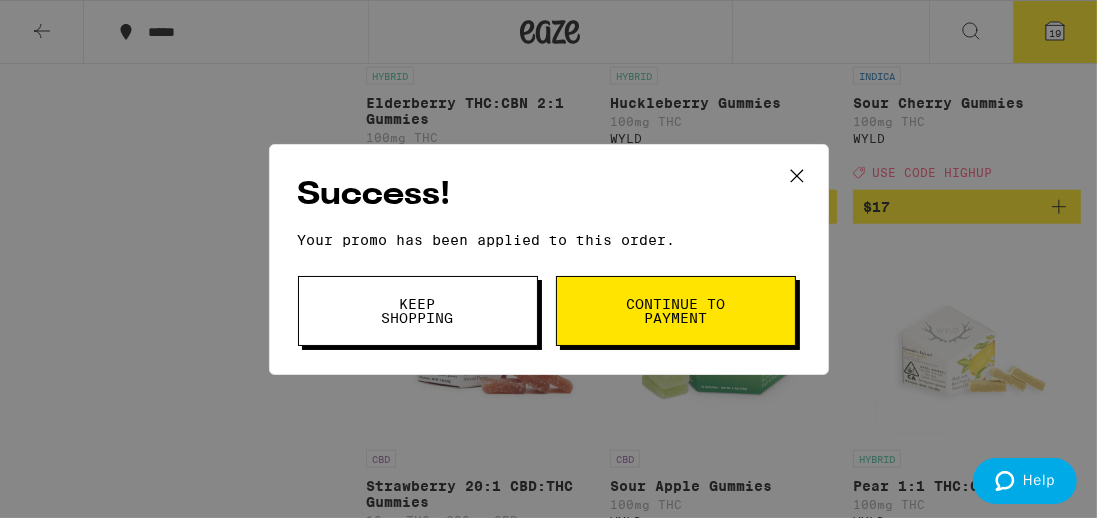 click on "Keep Shopping" at bounding box center (418, 311) 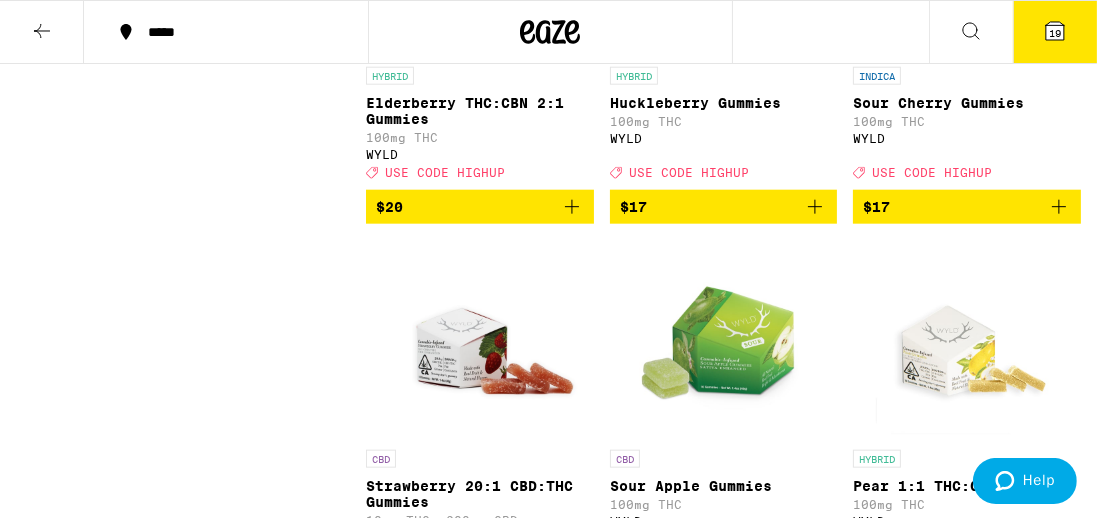 click 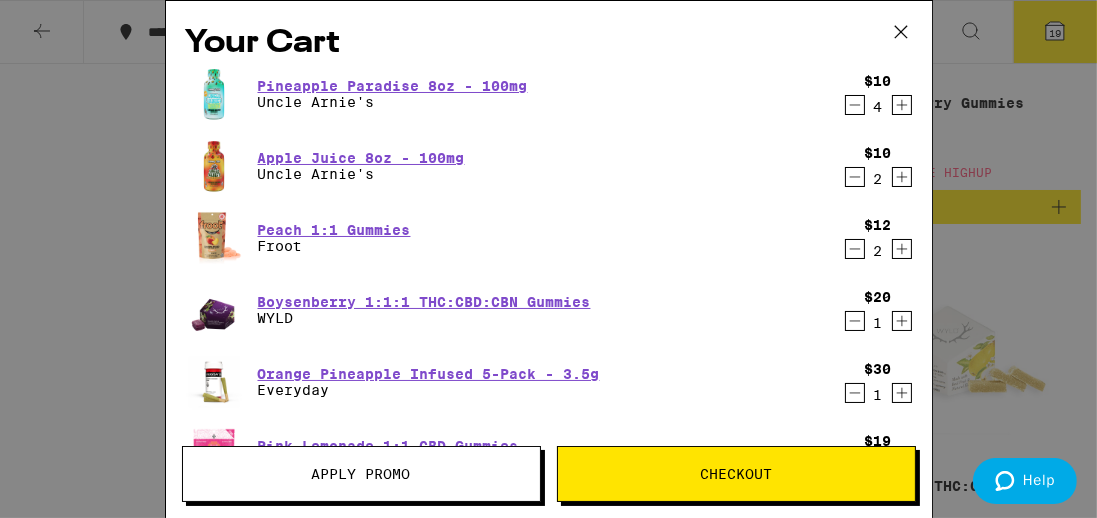scroll, scrollTop: 0, scrollLeft: 0, axis: both 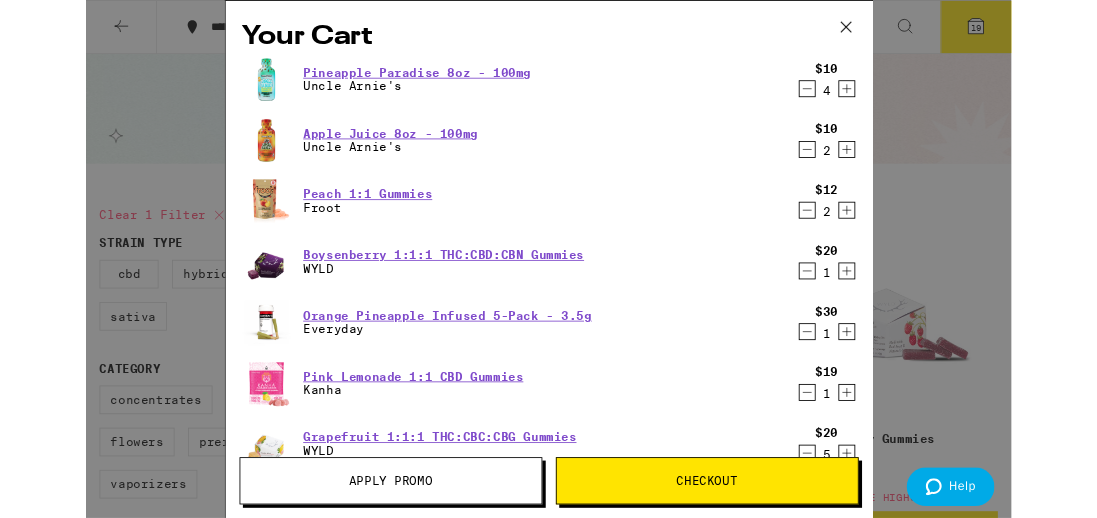 click 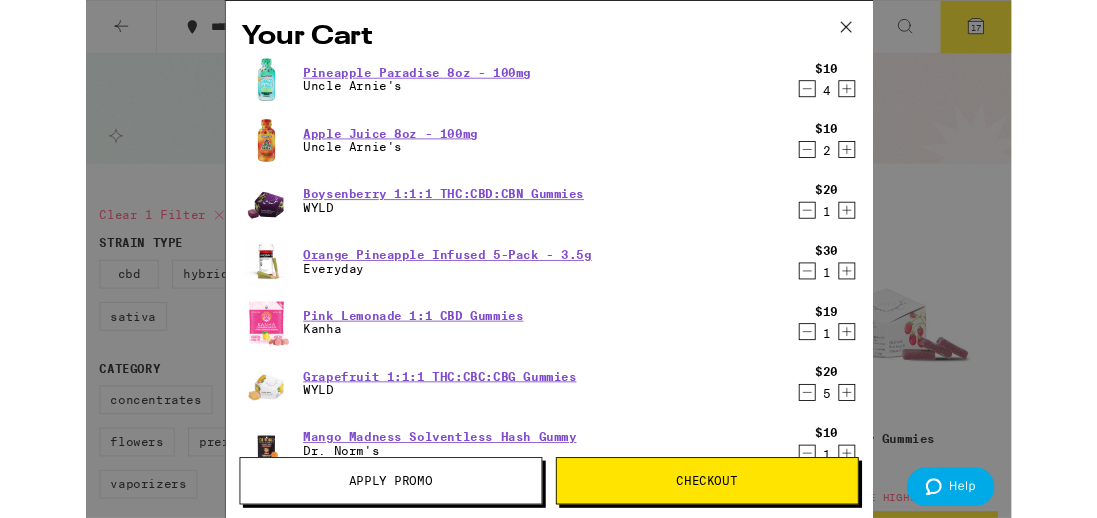 click 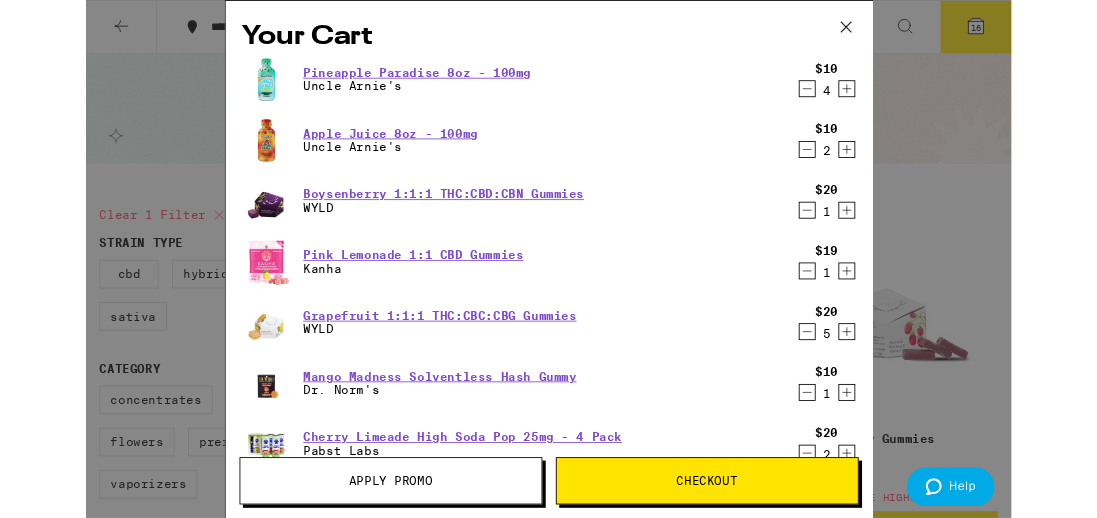 click 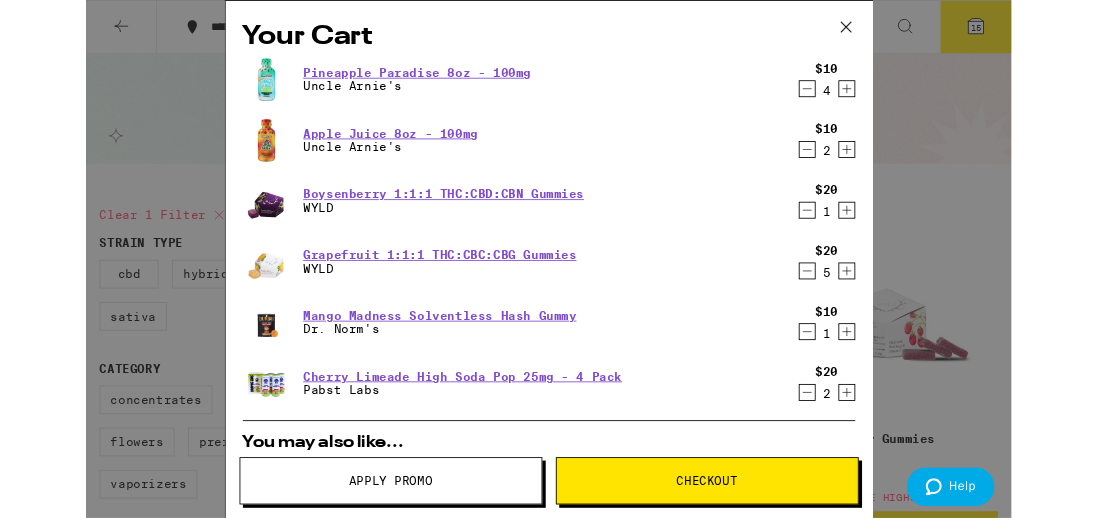click 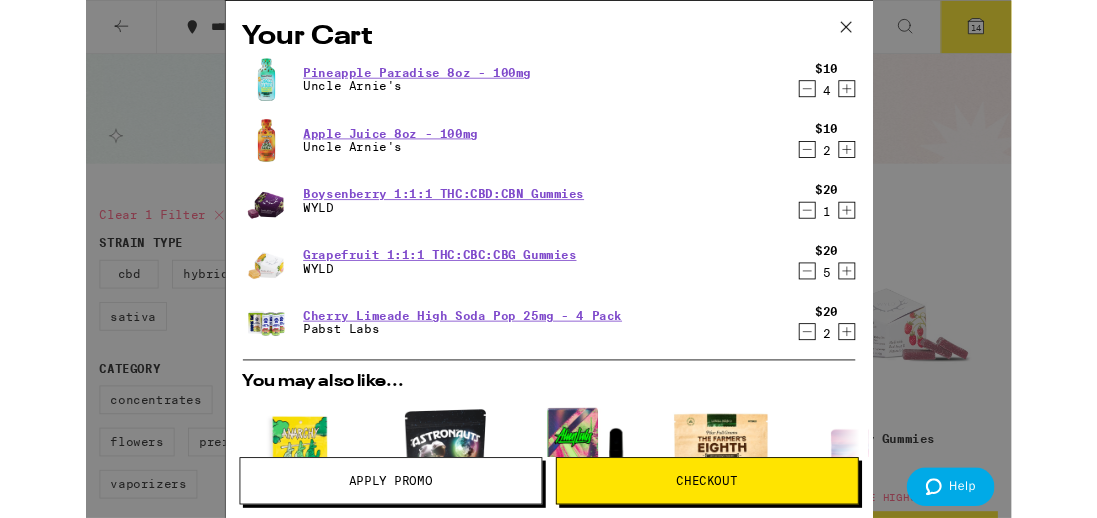 click 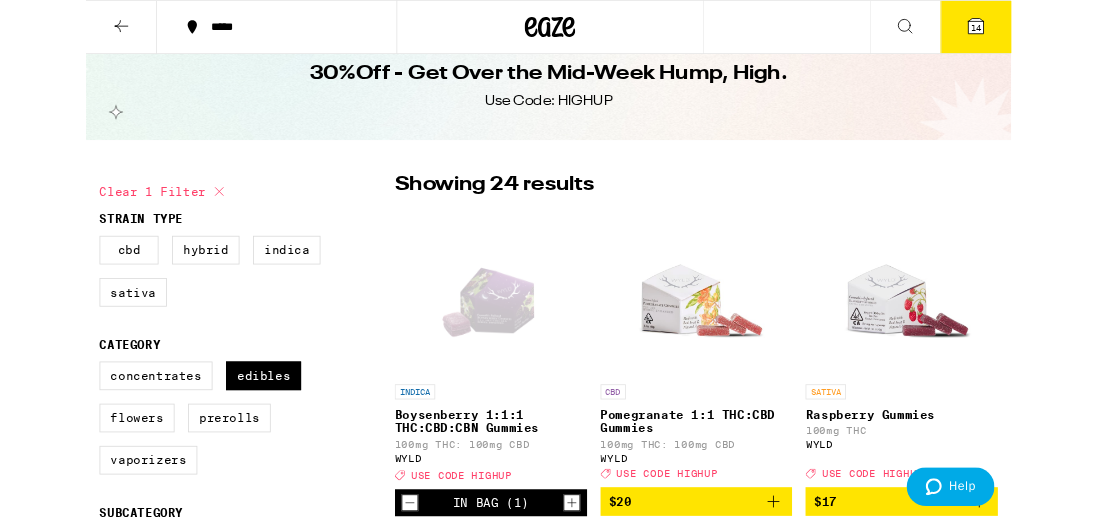 scroll, scrollTop: 0, scrollLeft: 0, axis: both 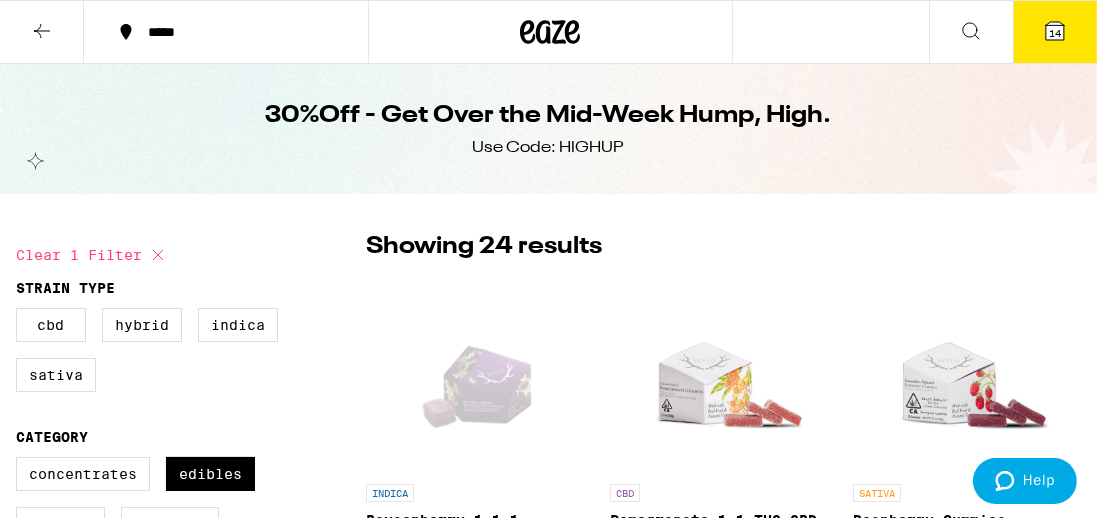 click on "14" at bounding box center [1055, 33] 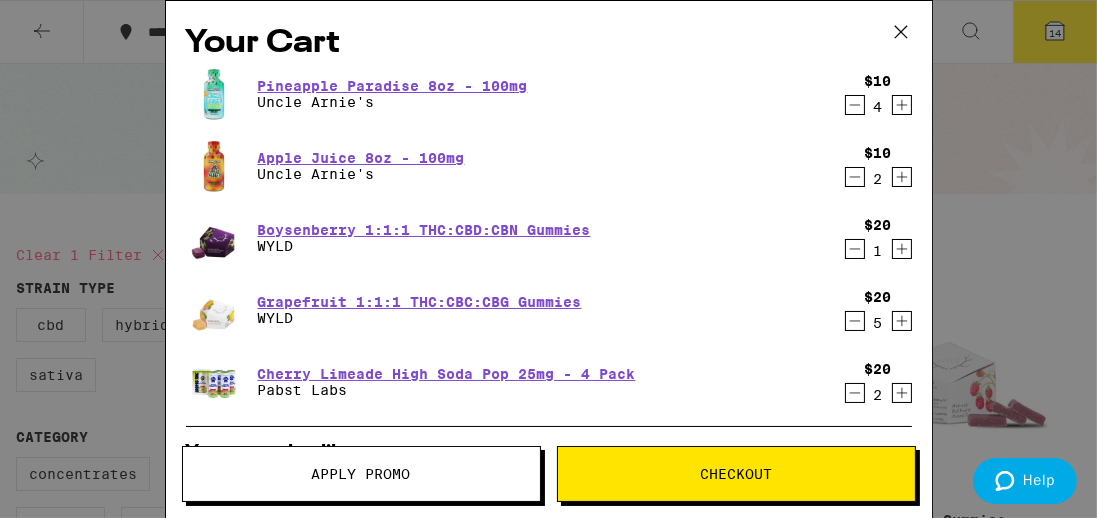 click 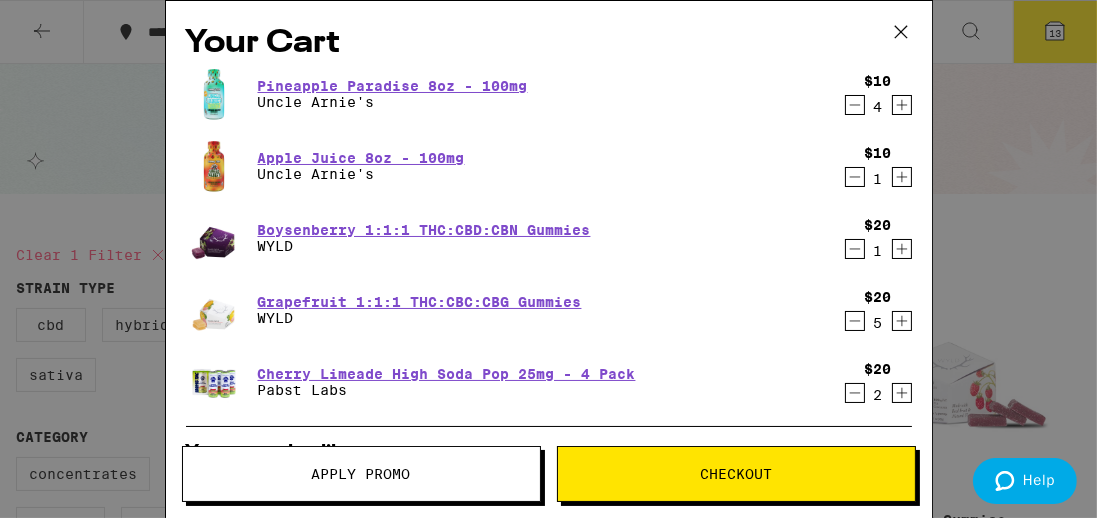 click 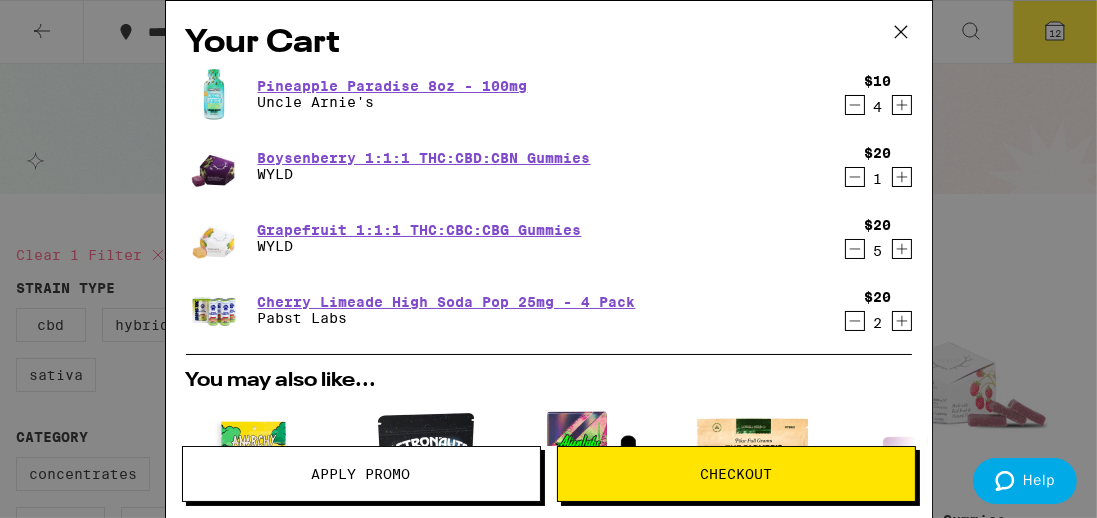 click 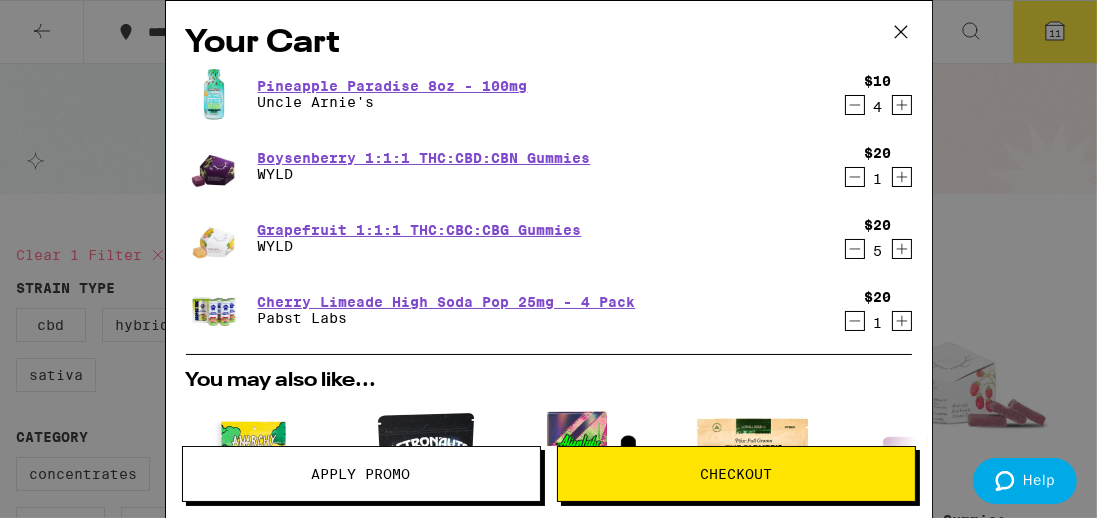 click 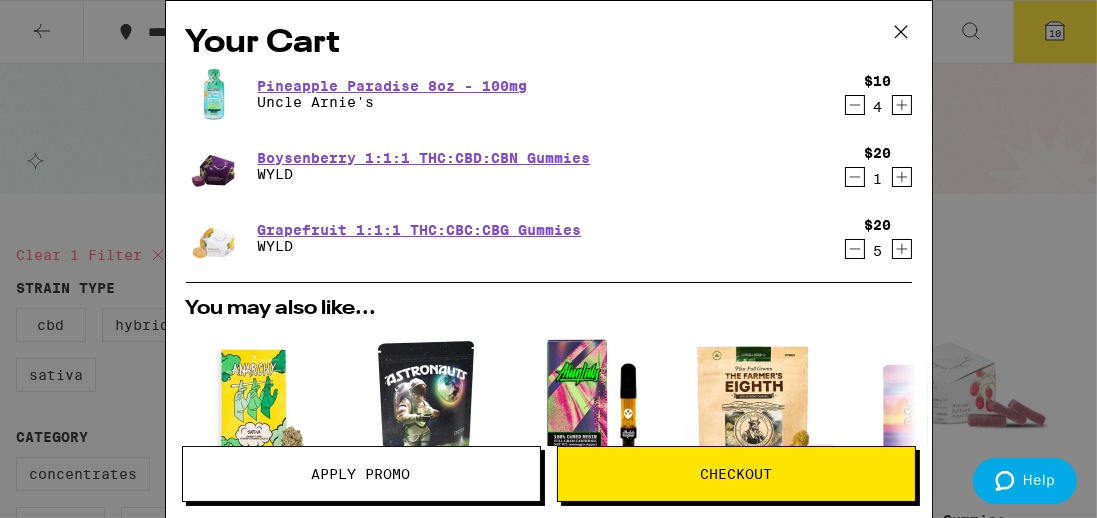 click 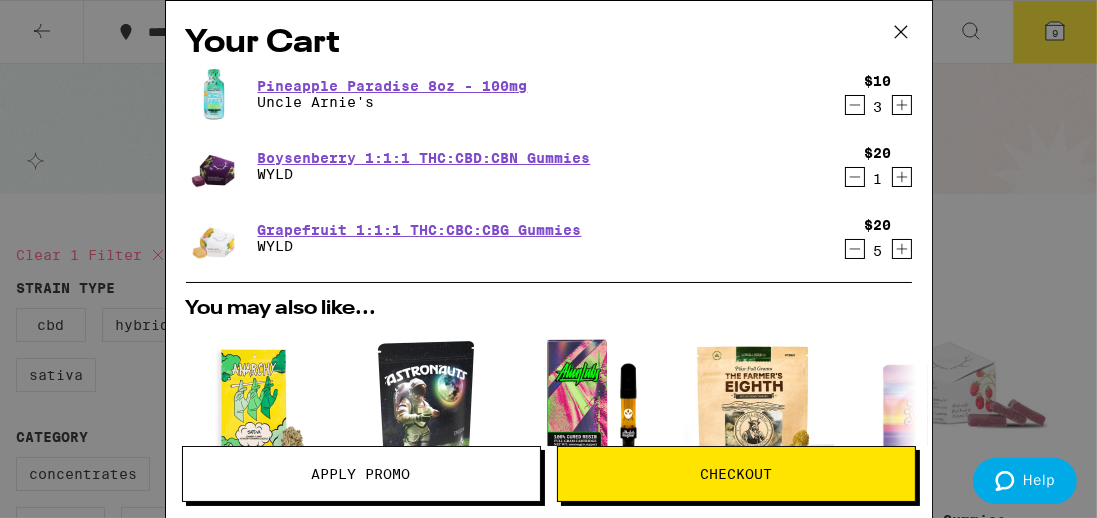 click 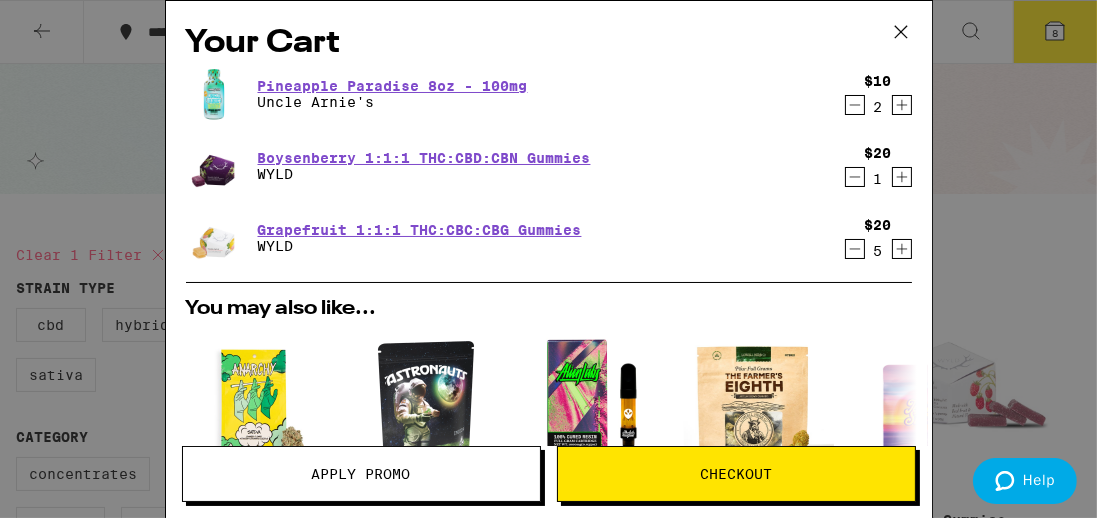 click 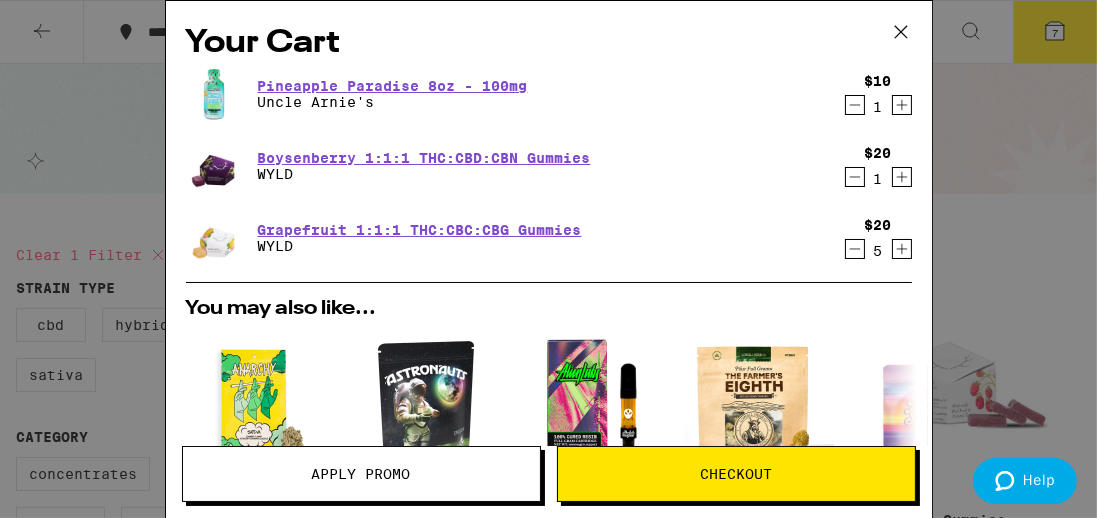 click 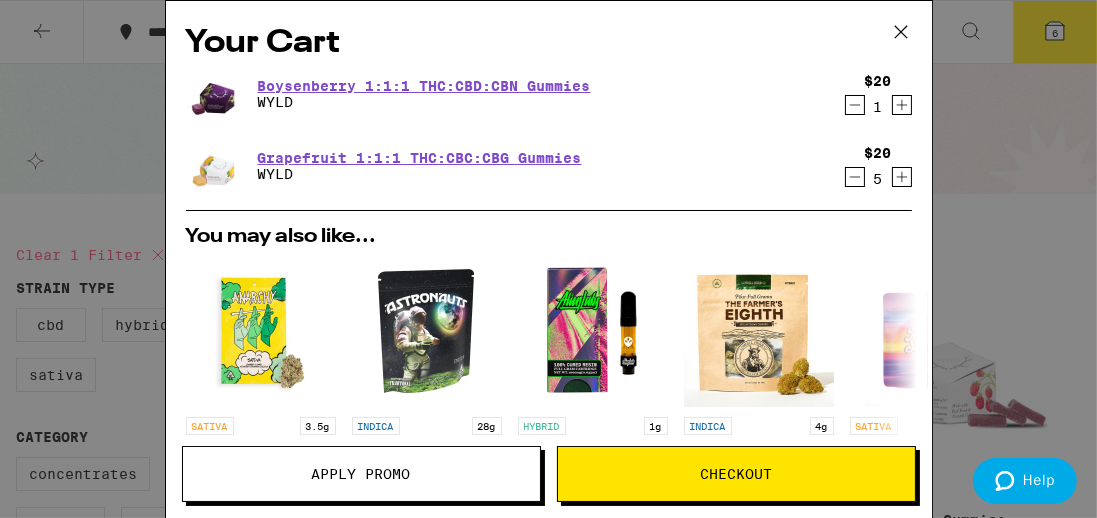 click on "Apply Promo" at bounding box center [361, 474] 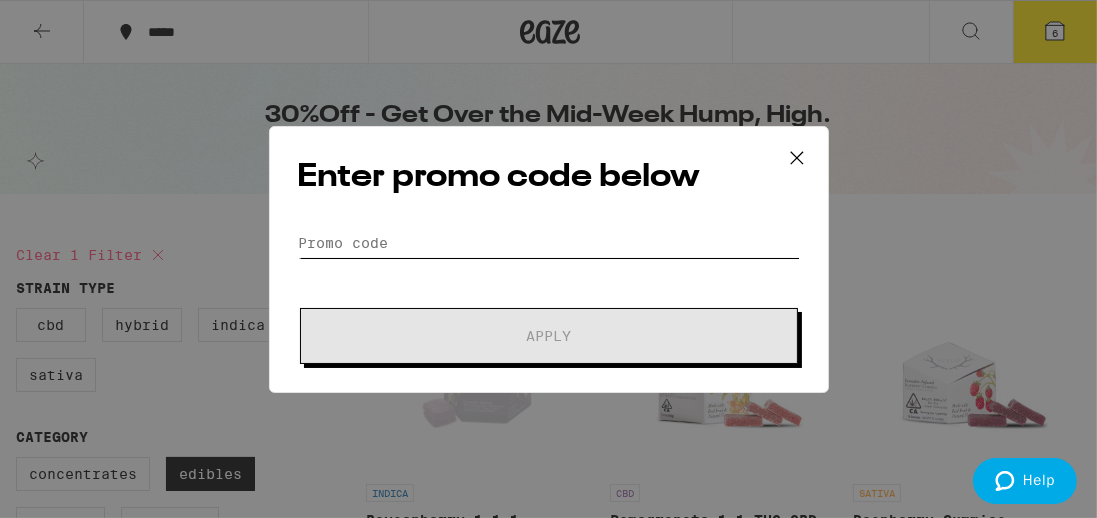 click on "Promo Code" at bounding box center [549, 243] 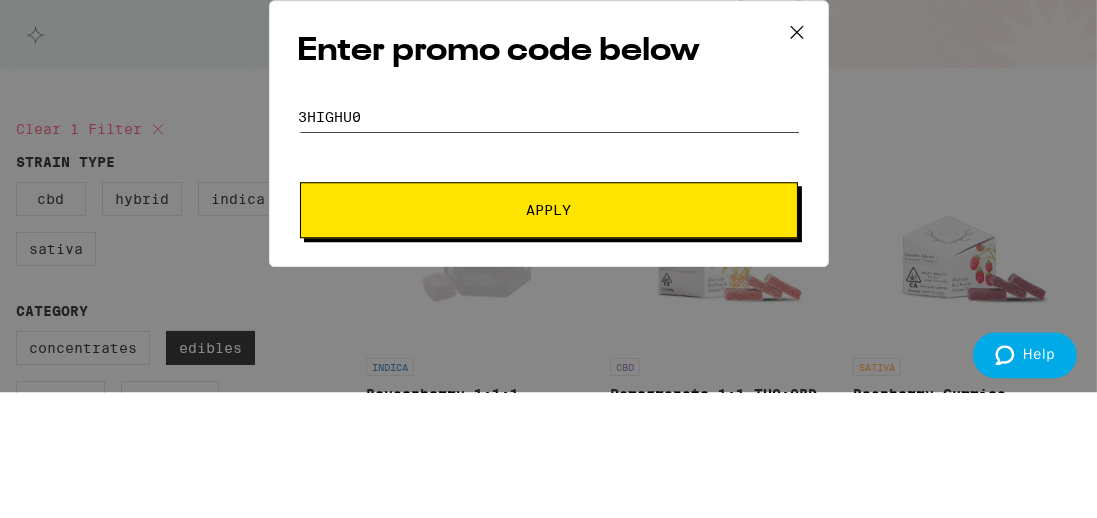 click on "3highu0" at bounding box center (549, 243) 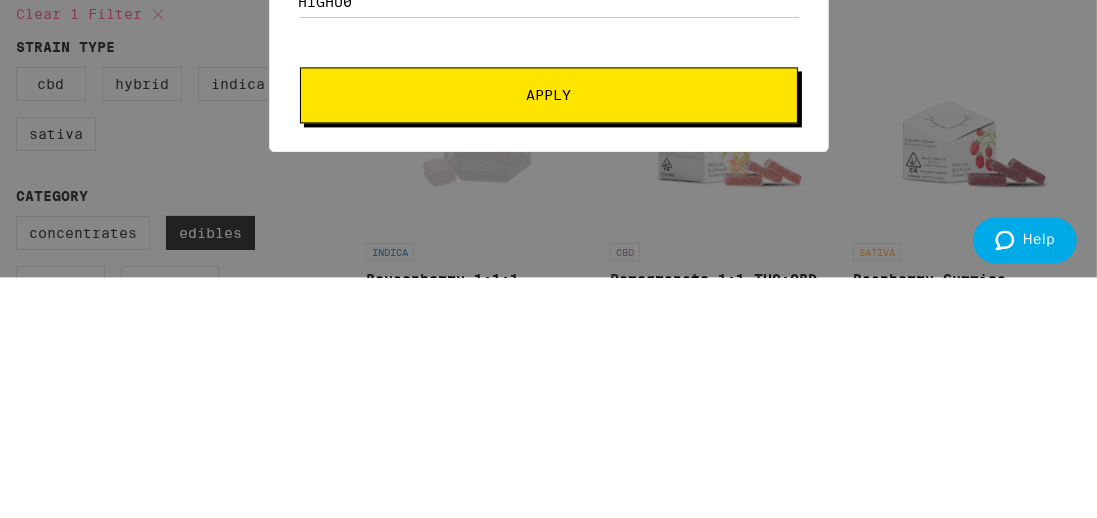 click on "Apply" at bounding box center (549, 336) 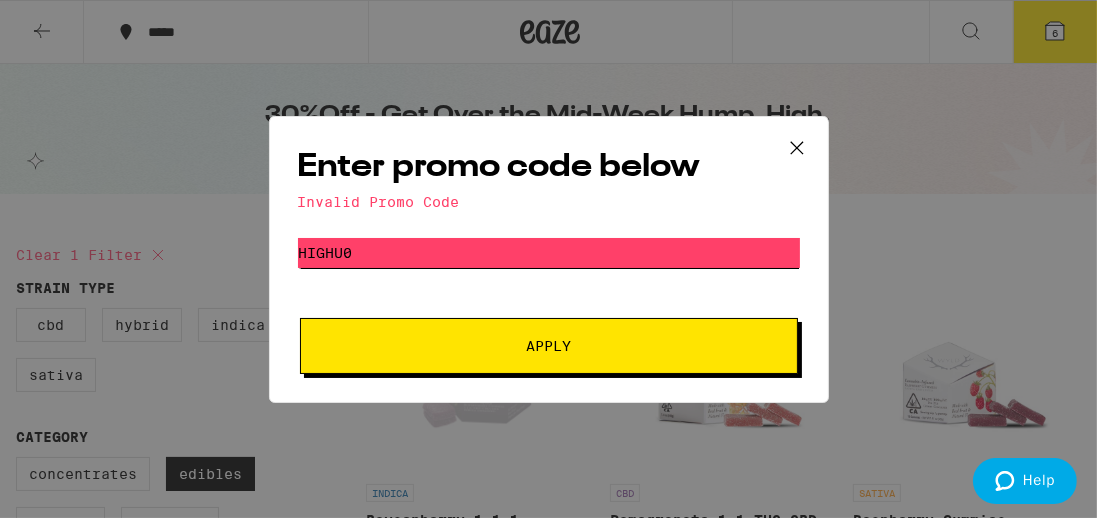click on "highu0" at bounding box center (549, 253) 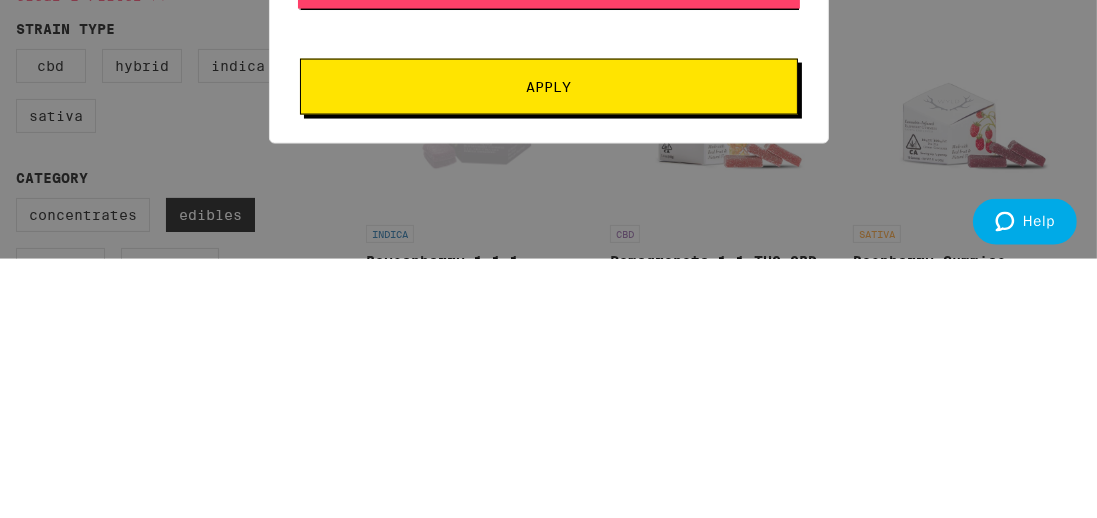 type on "highup" 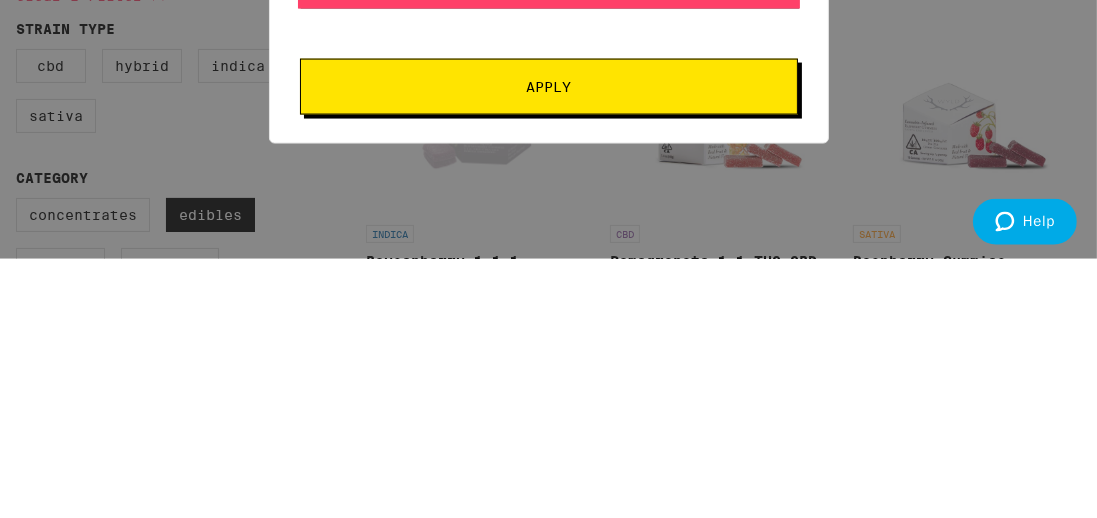 click on "Apply" at bounding box center (549, 346) 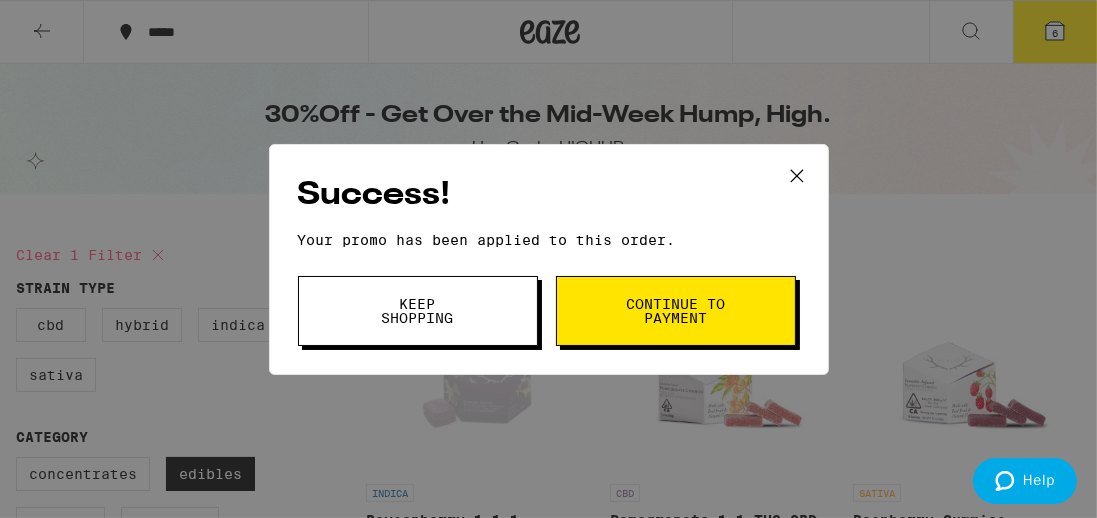 click on "Continue to payment" at bounding box center [676, 311] 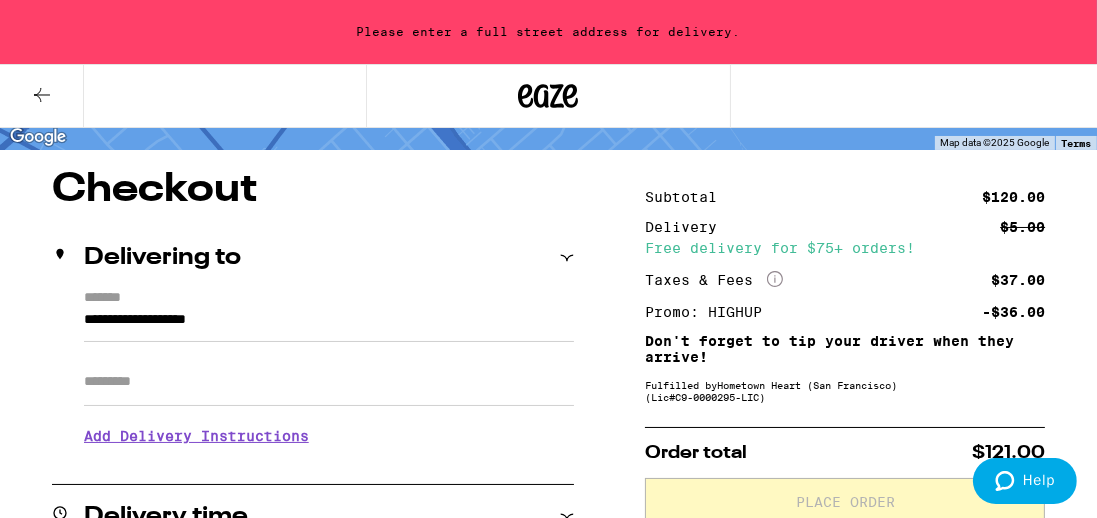 scroll, scrollTop: 142, scrollLeft: 0, axis: vertical 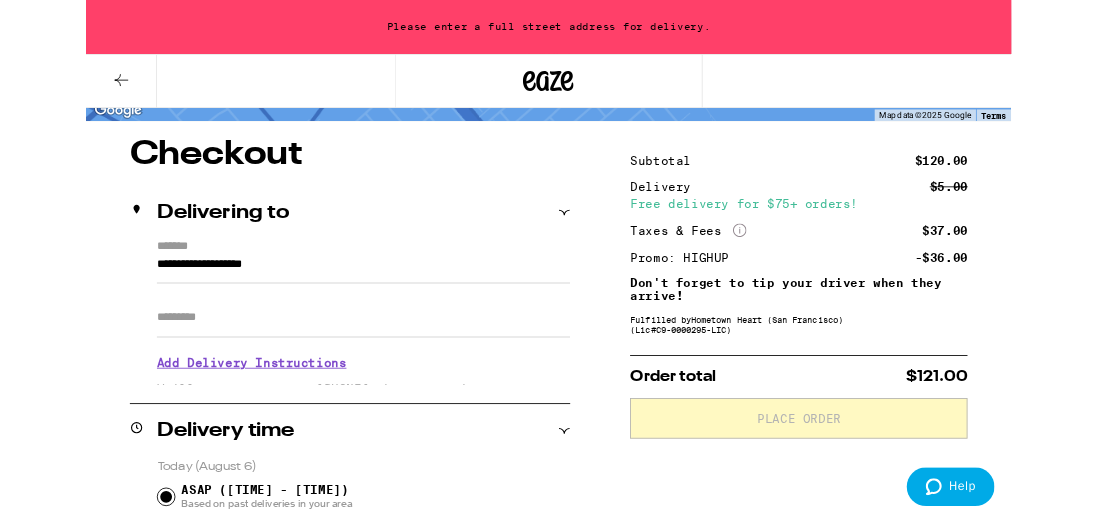 click on "**********" at bounding box center (329, 319) 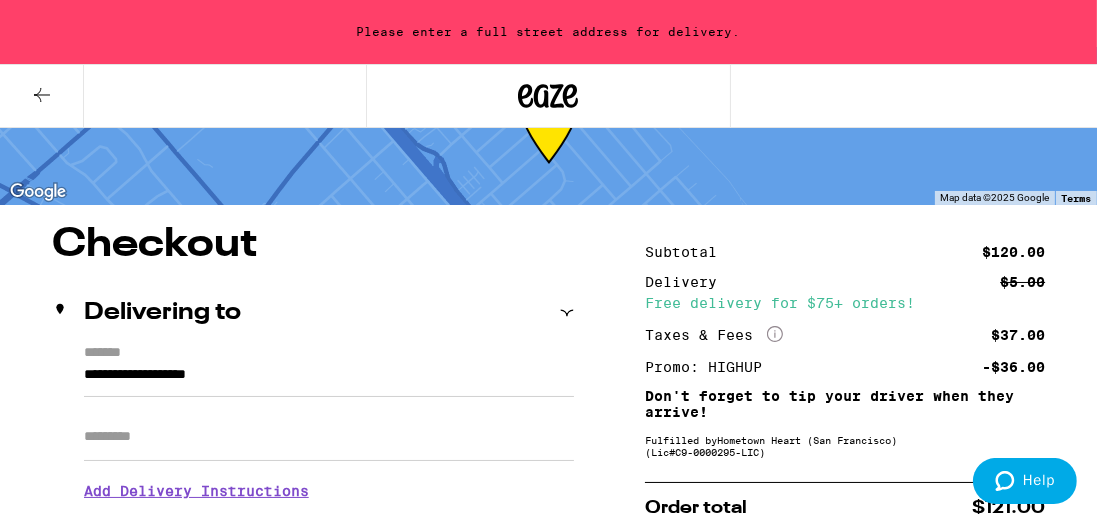 scroll, scrollTop: 0, scrollLeft: 0, axis: both 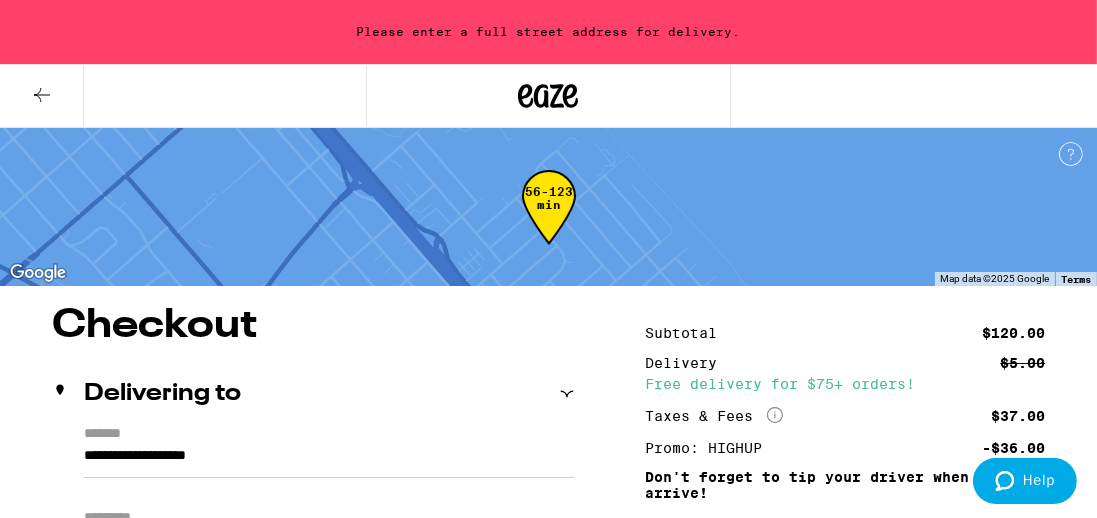 click 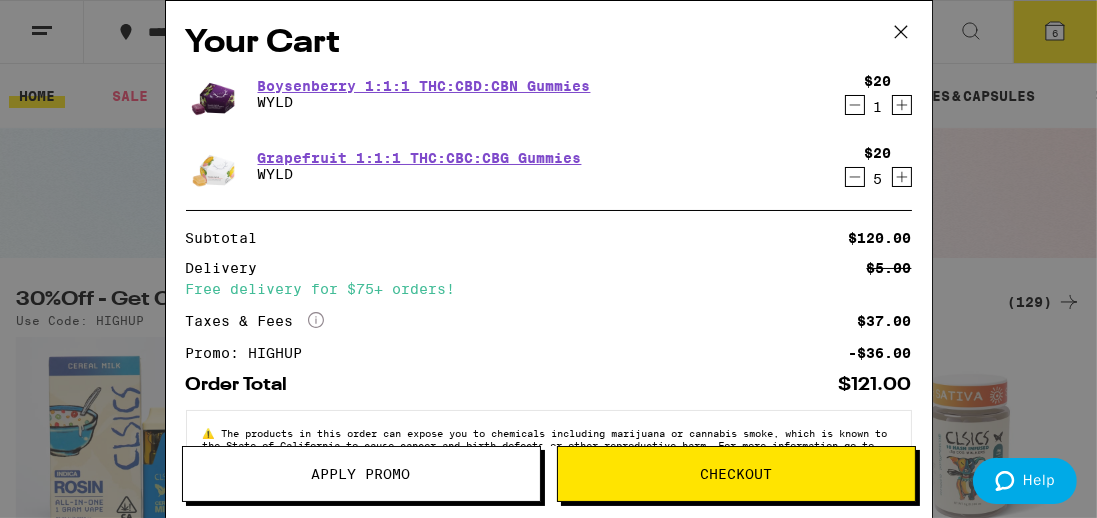click 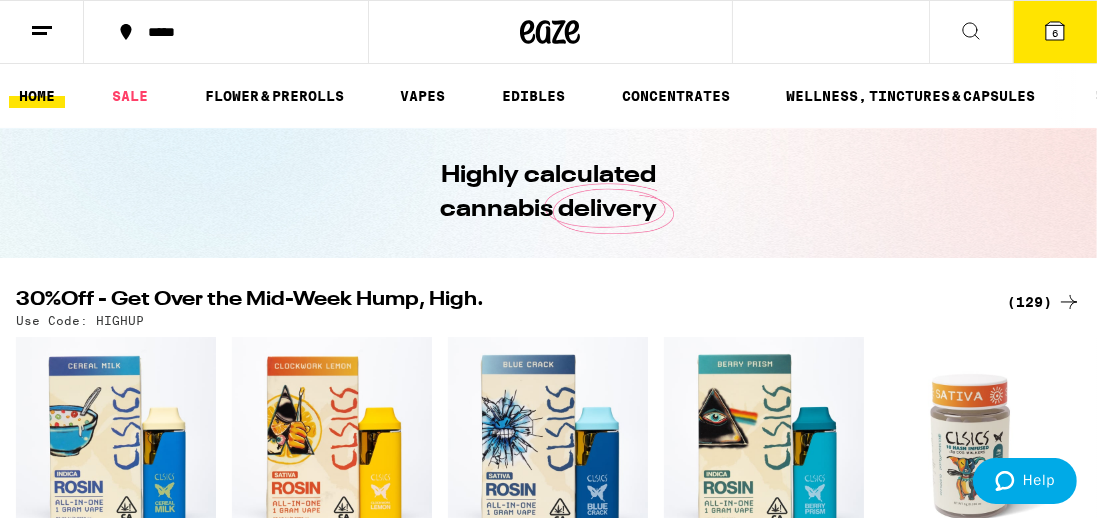 click on "Your Cart Boysenberry 1:1:1 THC:CBD:CBN Gummies WYLD $20 1 Grapefruit 1:1:1 THC:CBC:CBG Gummies WYLD $20 5 Subtotal $120.00 Delivery $5.00 Free delivery for $75+ orders! Taxes & Fees More Info $37.00 Promo: HIGHUP -$36.00 Order Total $121.00 ⚠️ The products in this order can expose you to chemicals including marijuana or cannabis smoke, which is known to the State of California to cause cancer and birth defects or other reproductive harm. For more information go to https:// www.P65Warnings.ca.gov Apply Promo Checkout" at bounding box center (548, 259) 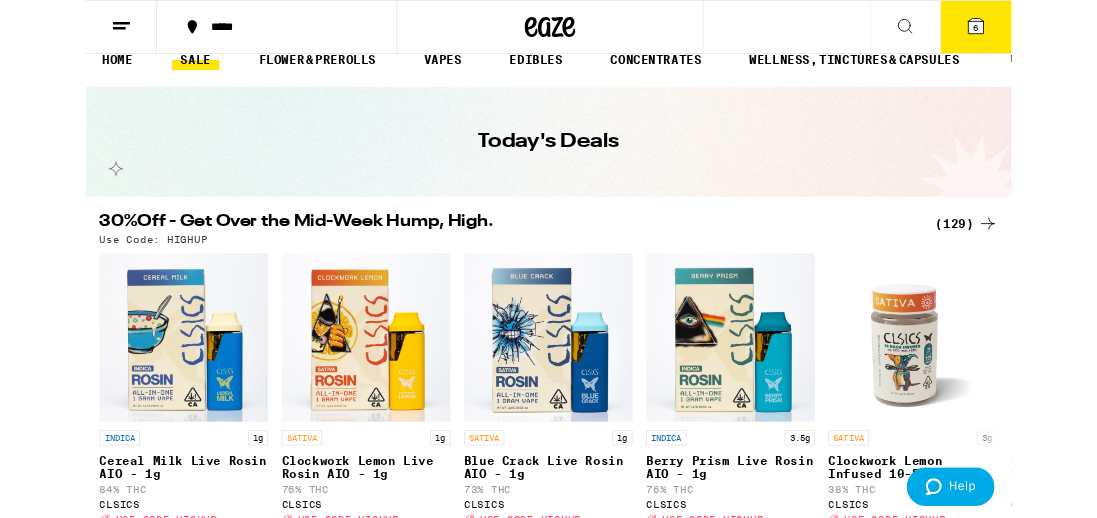 scroll, scrollTop: 0, scrollLeft: 0, axis: both 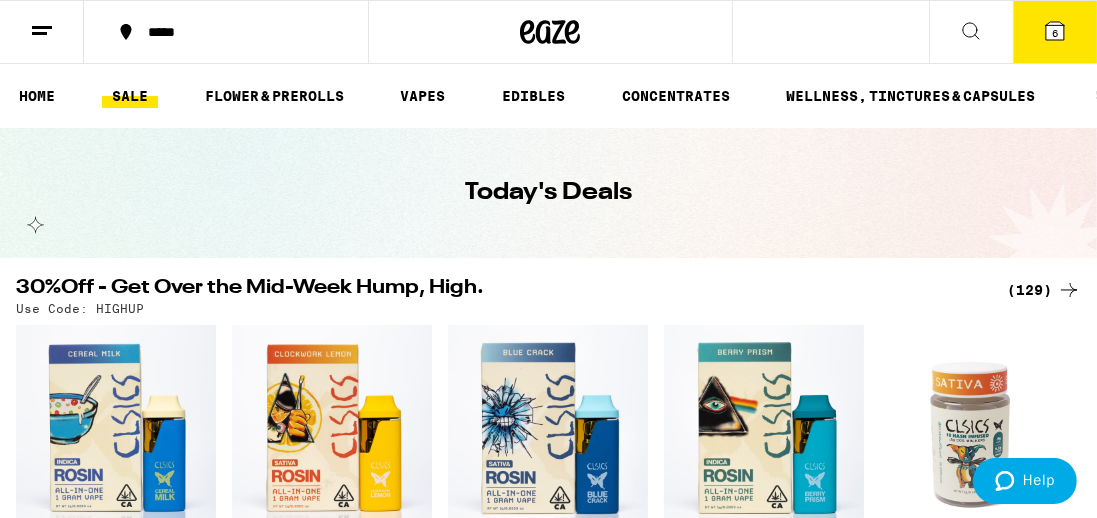 click on "(129)" at bounding box center (1044, 290) 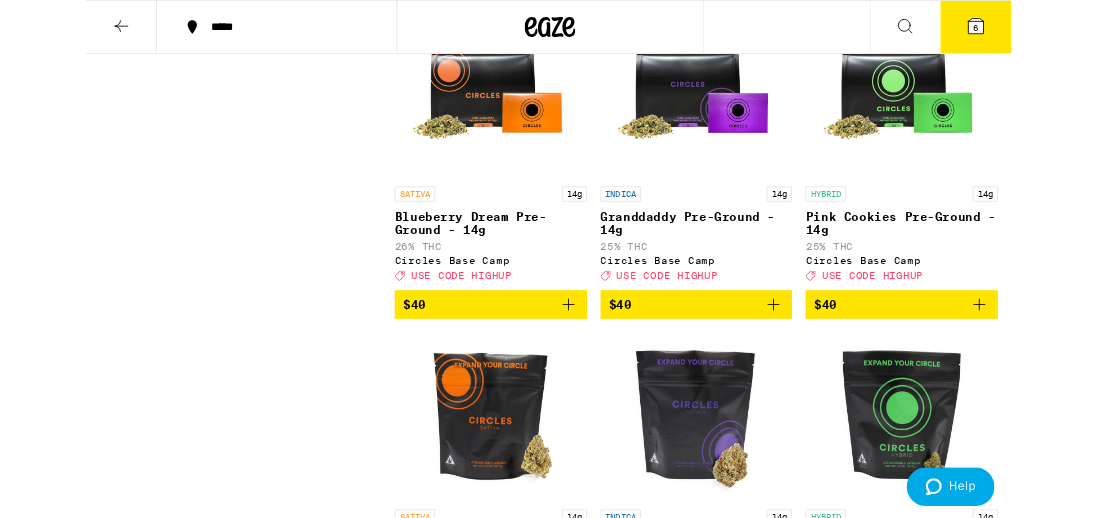 scroll, scrollTop: 6308, scrollLeft: 0, axis: vertical 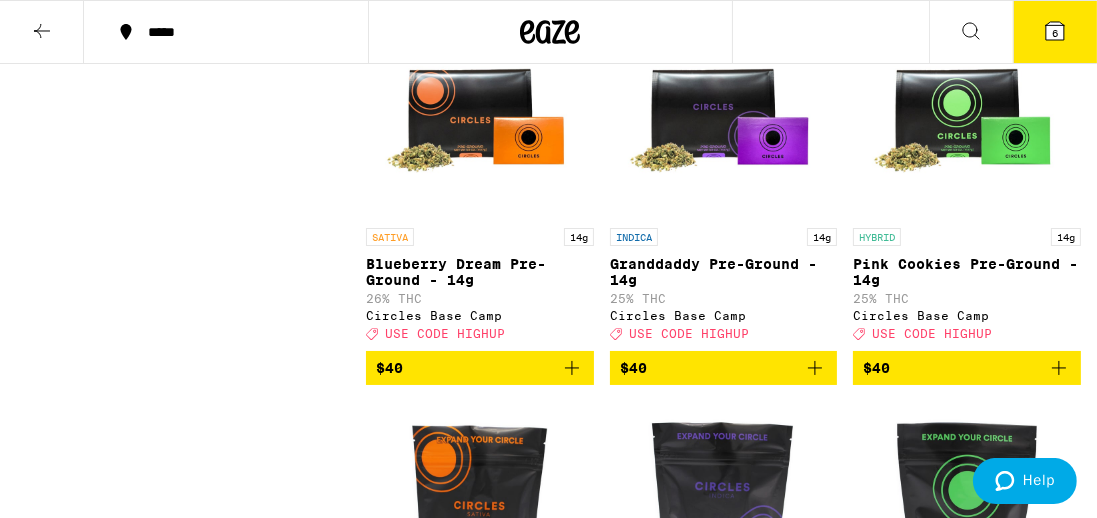 click on "6" at bounding box center [1055, 32] 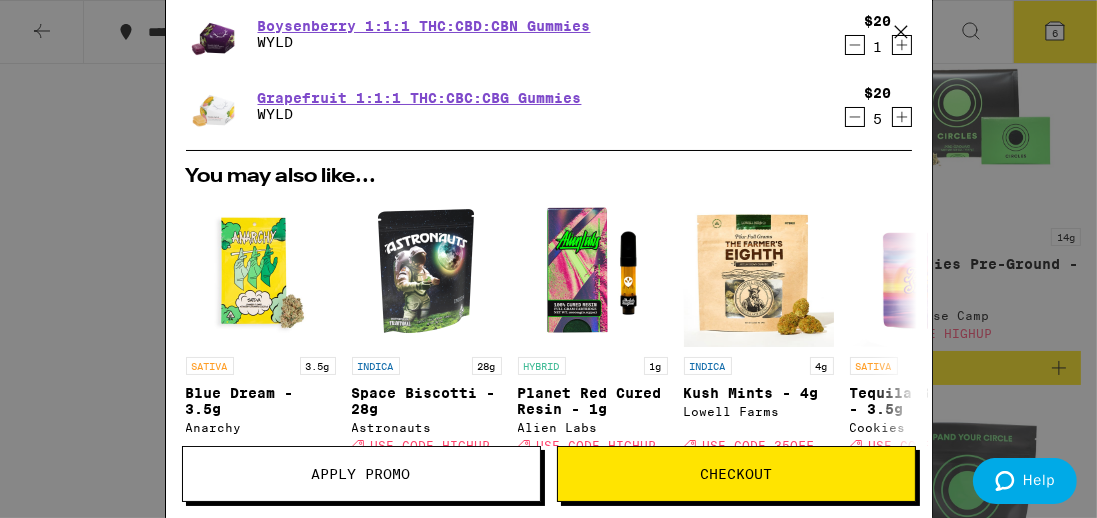 scroll, scrollTop: 0, scrollLeft: 0, axis: both 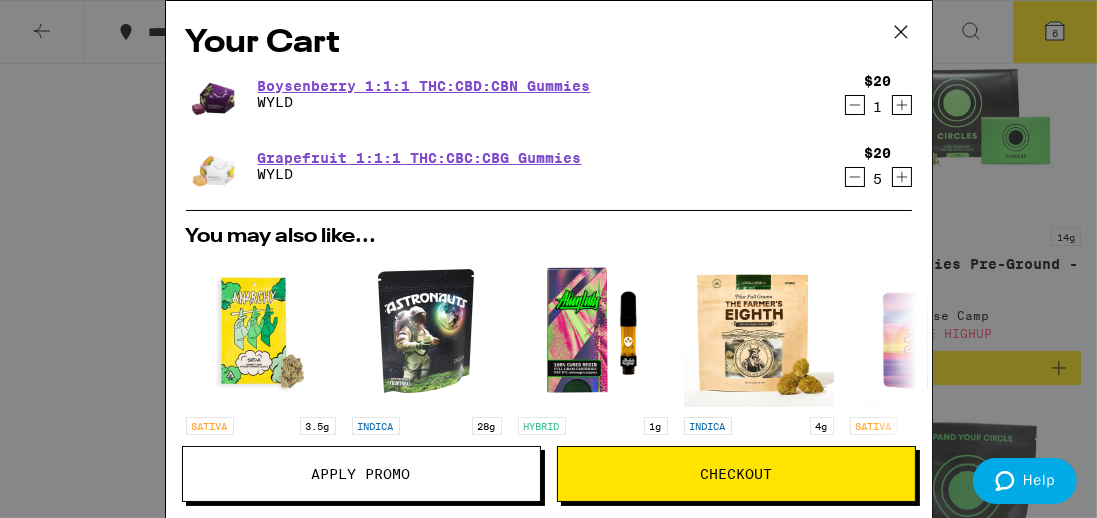 click 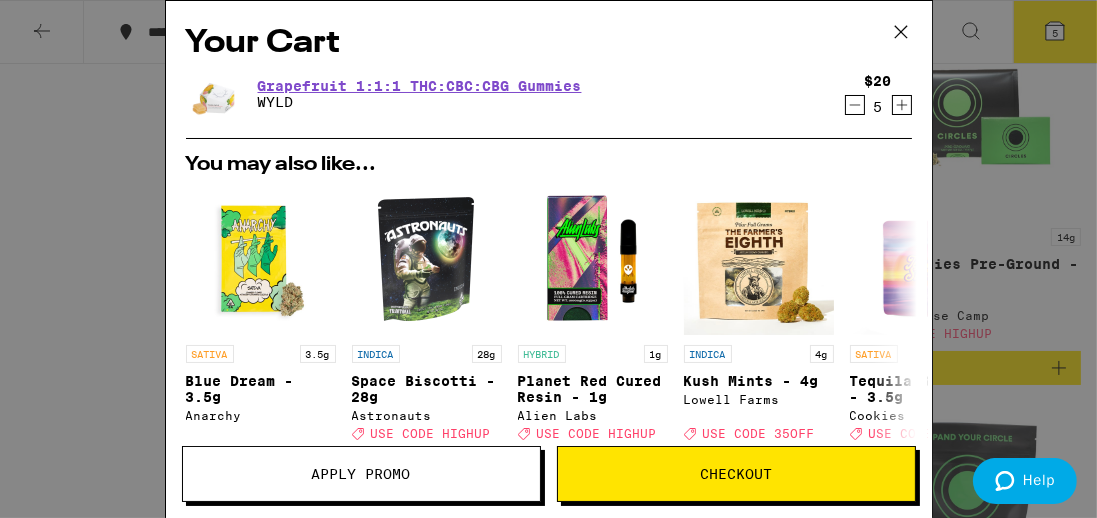 click 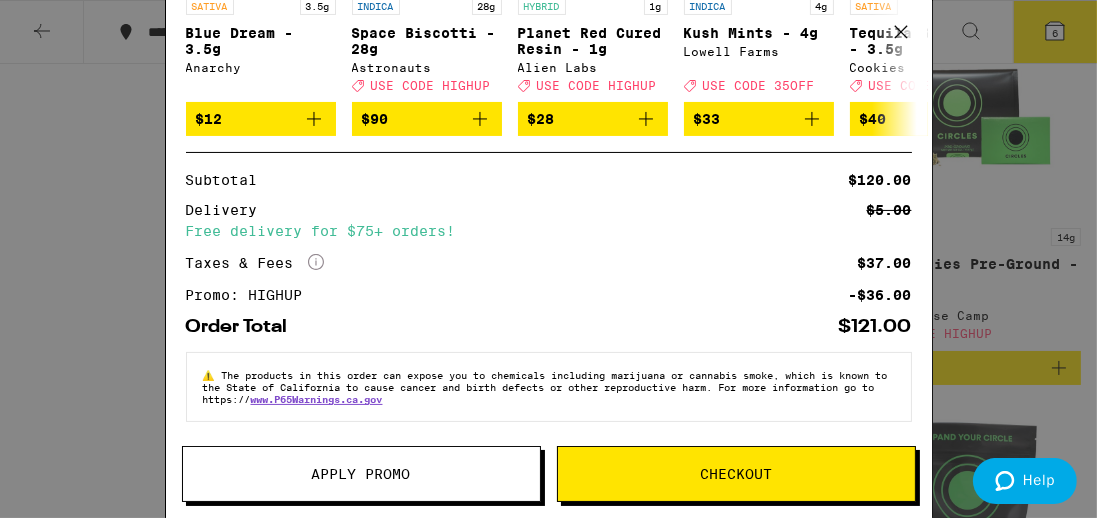 scroll, scrollTop: 358, scrollLeft: 0, axis: vertical 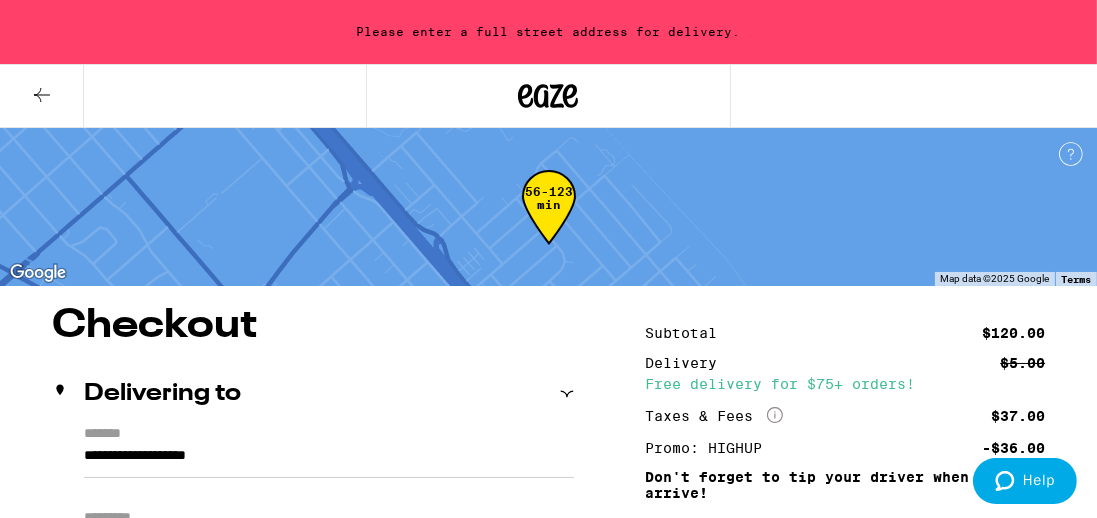 click 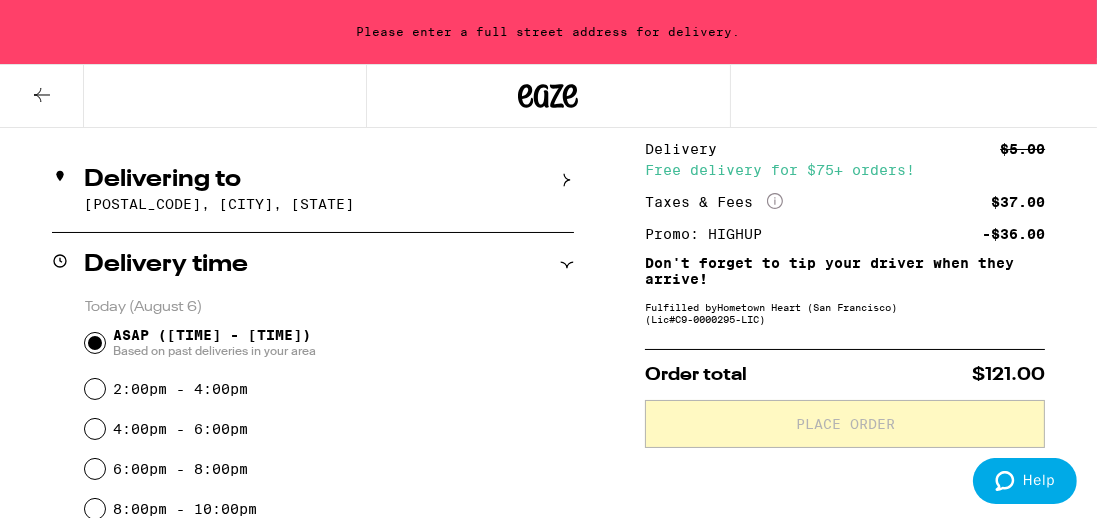 scroll, scrollTop: 216, scrollLeft: 0, axis: vertical 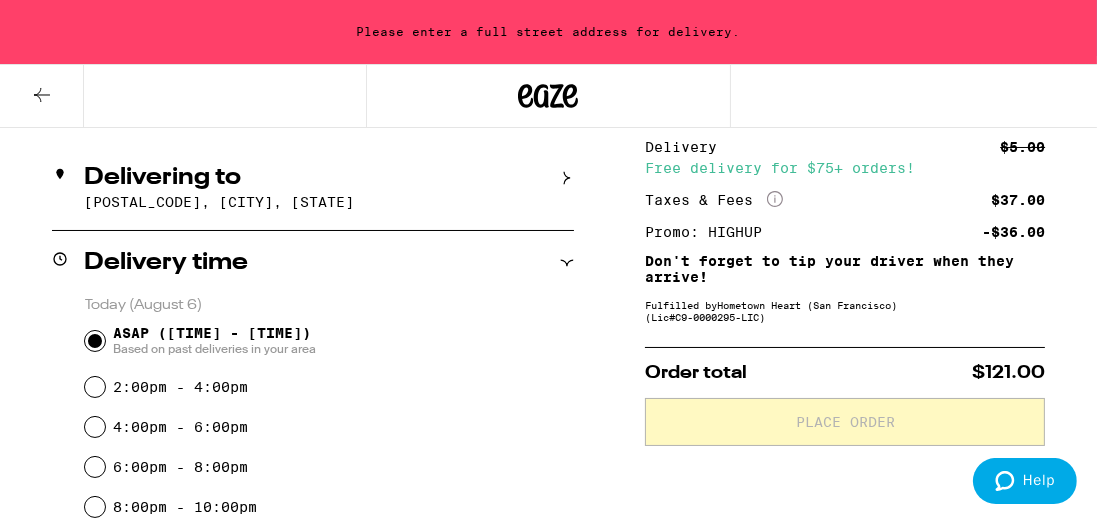 click on "[POSTAL_CODE], [CITY], [STATE]" at bounding box center (329, 202) 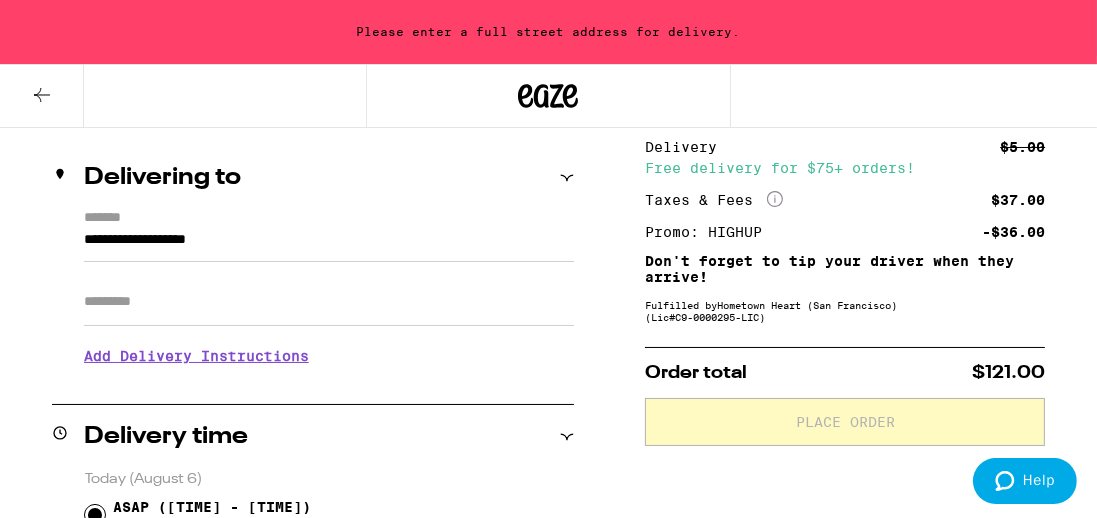 click on "**********" at bounding box center [329, 245] 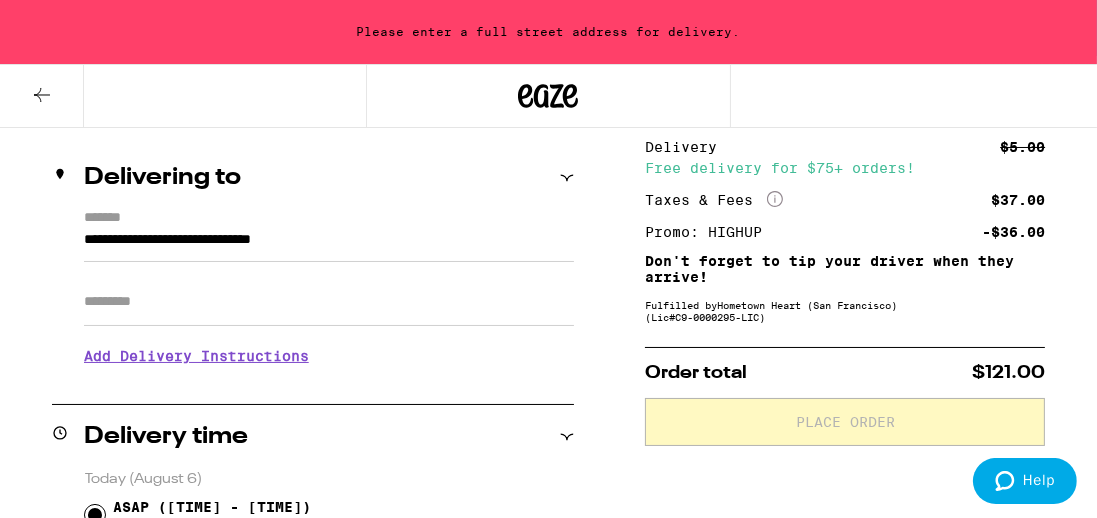 scroll, scrollTop: 200, scrollLeft: 0, axis: vertical 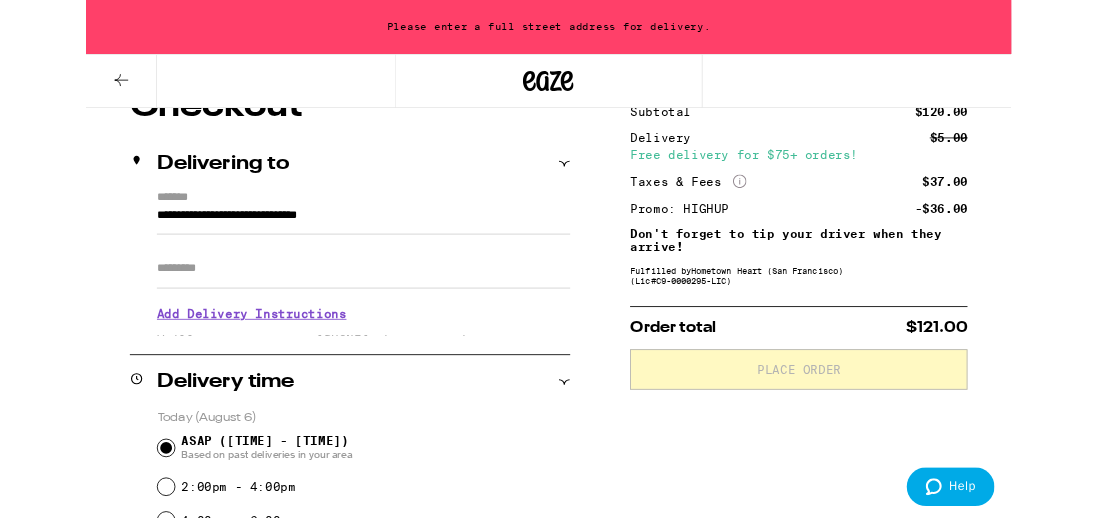click on "**********" at bounding box center [329, 261] 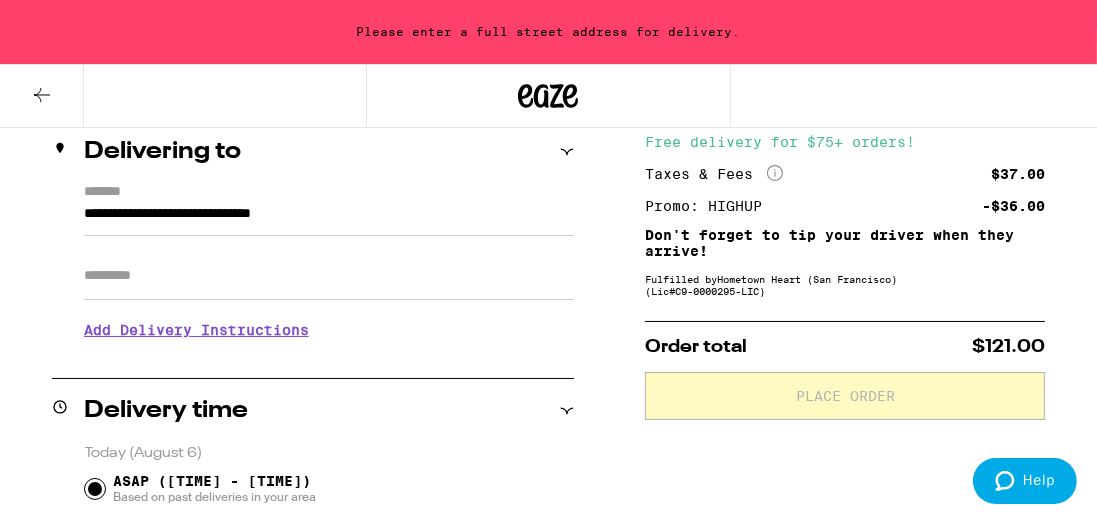 scroll, scrollTop: 225, scrollLeft: 0, axis: vertical 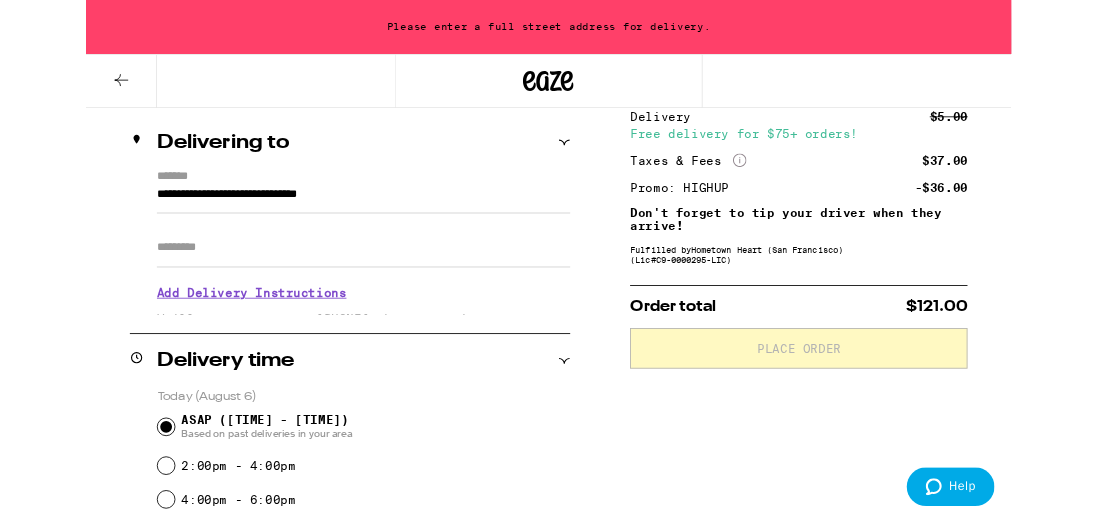 click on "**********" at bounding box center [329, 236] 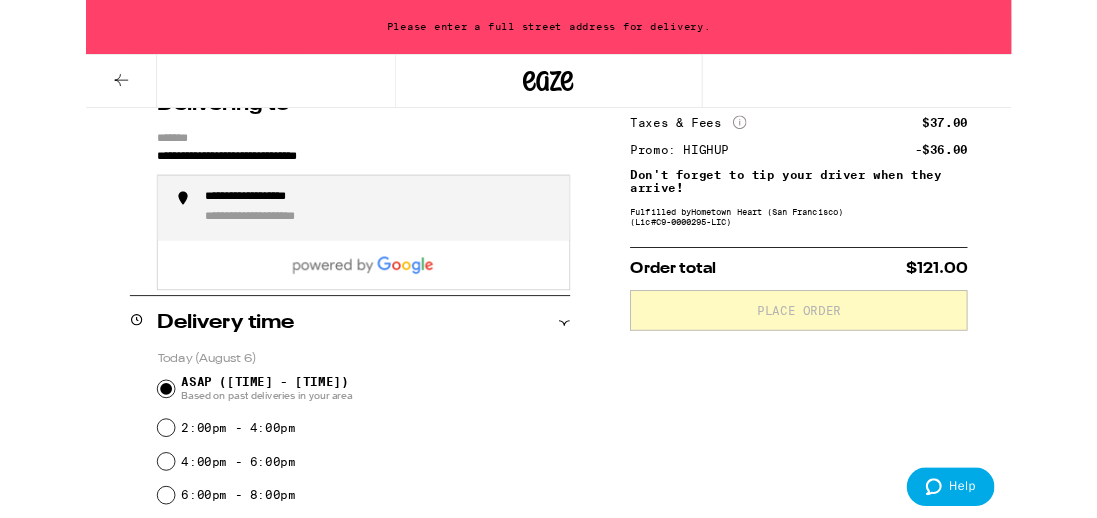 scroll, scrollTop: 307, scrollLeft: 0, axis: vertical 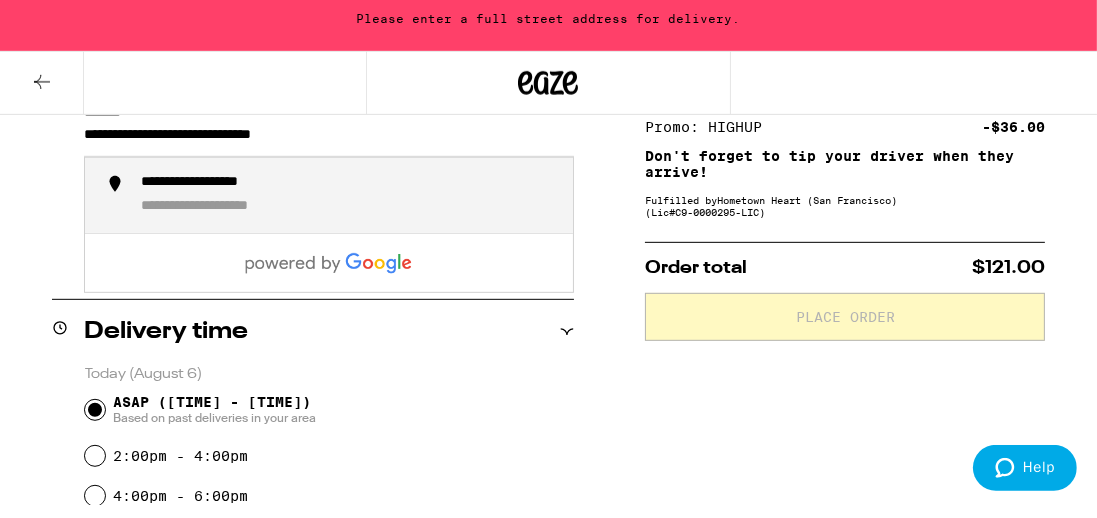 click on "**********" at bounding box center (227, 196) 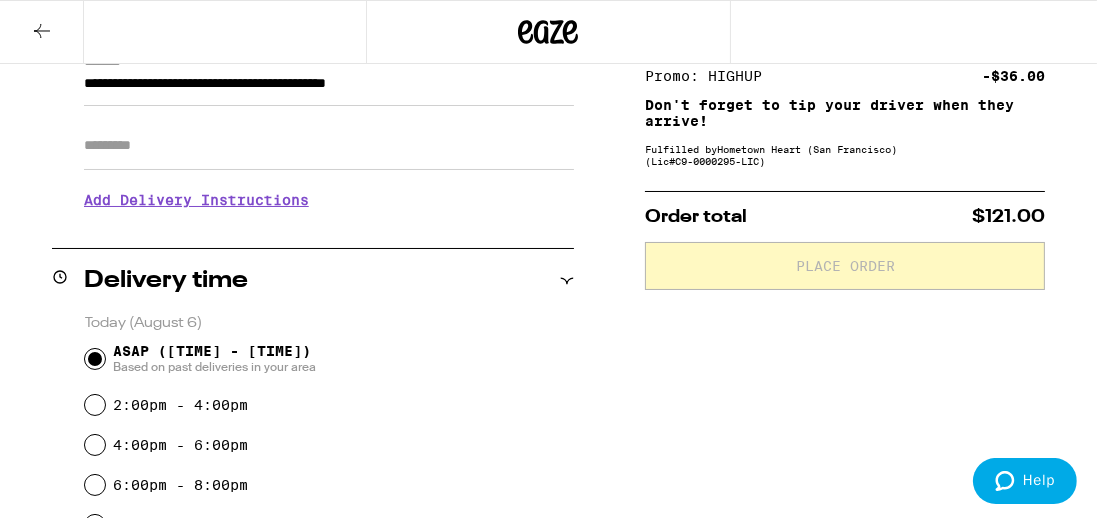 type on "**********" 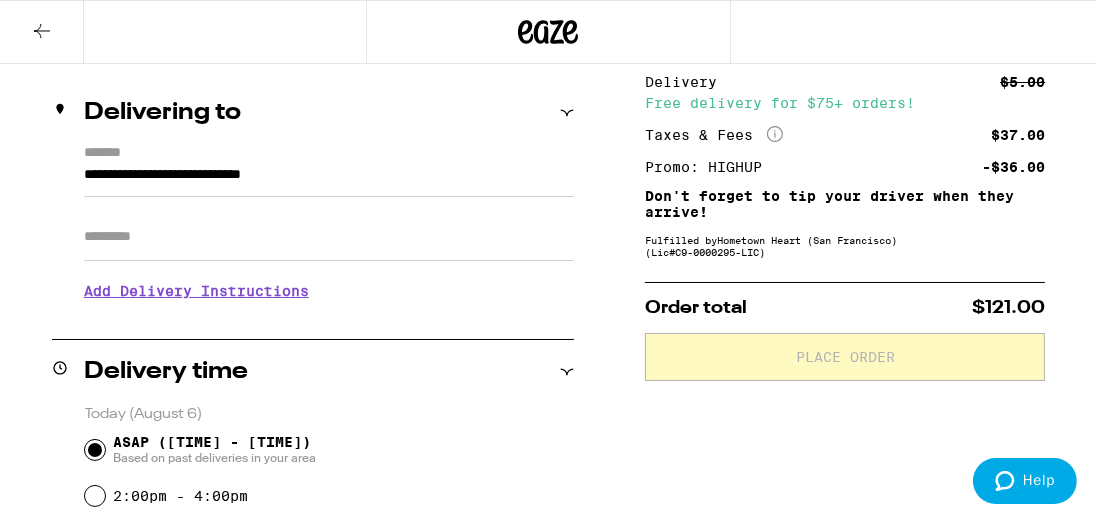 scroll, scrollTop: 205, scrollLeft: 0, axis: vertical 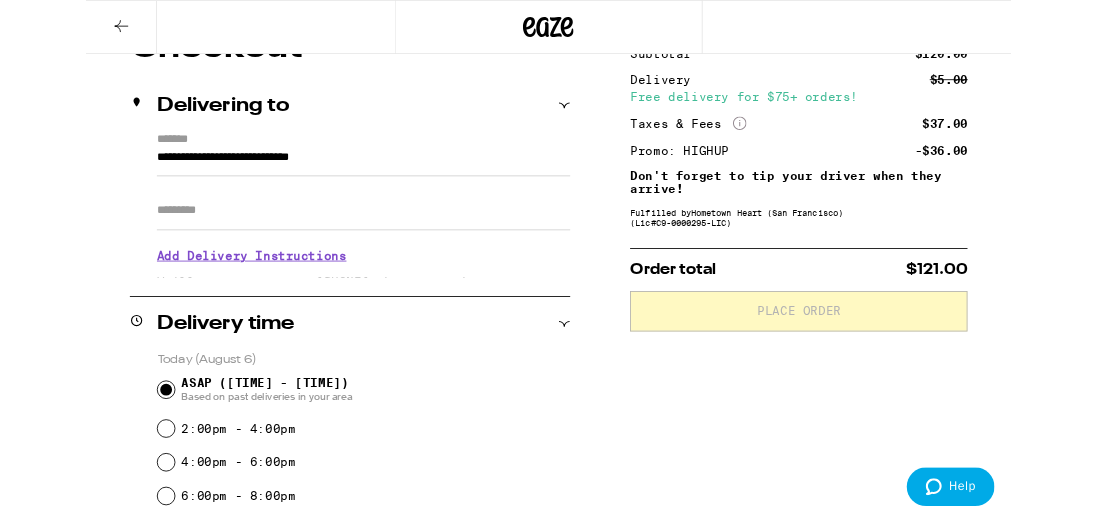 click on "Add Delivery Instructions" at bounding box center (329, 303) 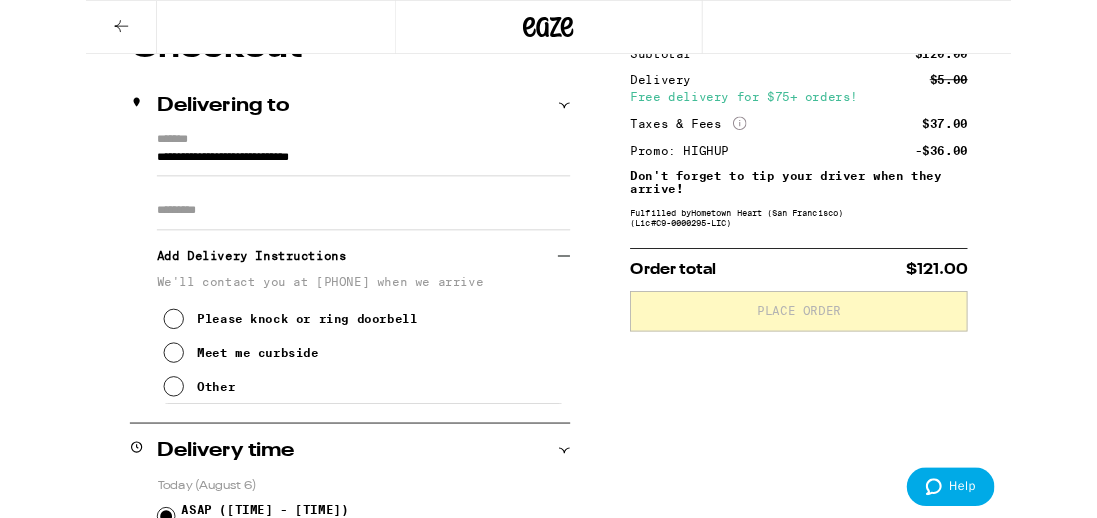 click at bounding box center (104, 418) 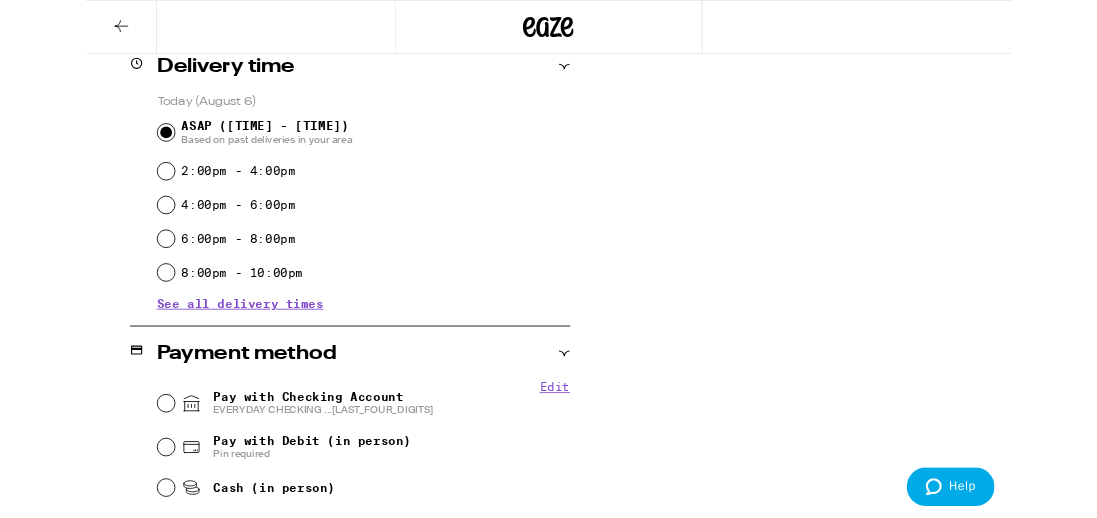 scroll, scrollTop: 668, scrollLeft: 0, axis: vertical 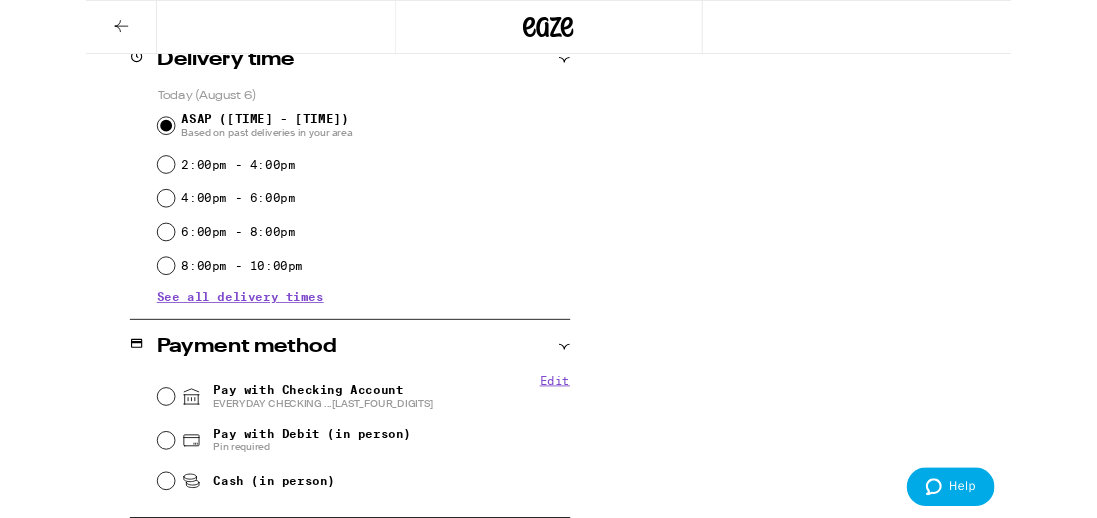 click on "See all delivery times" at bounding box center [183, 352] 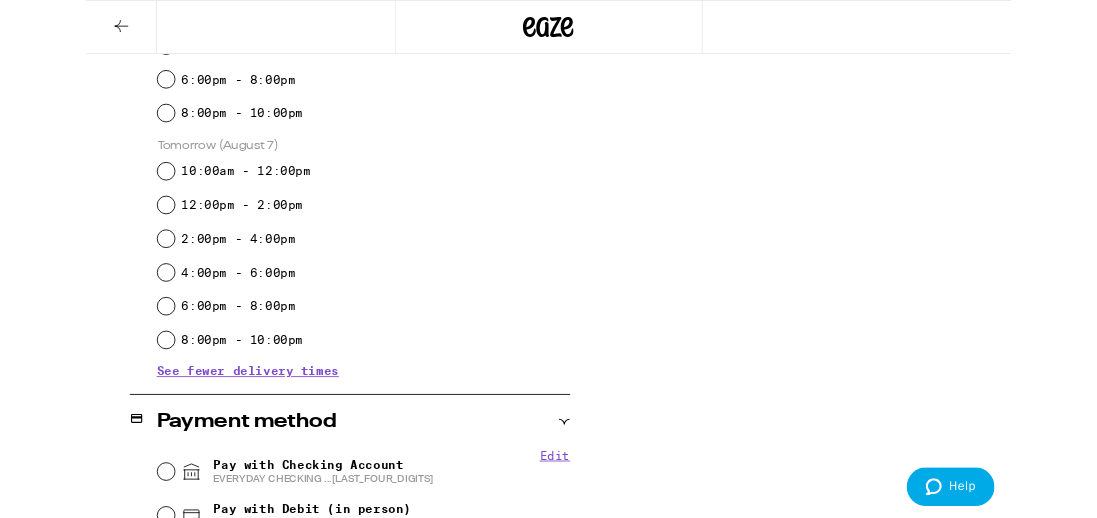 scroll, scrollTop: 851, scrollLeft: 0, axis: vertical 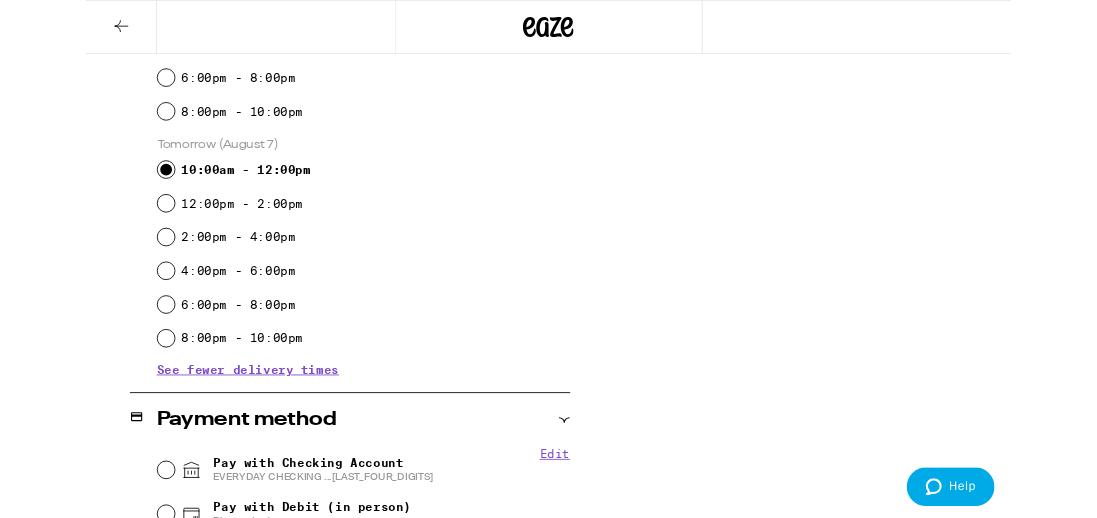 click on "10:00am - 12:00pm" at bounding box center (95, 201) 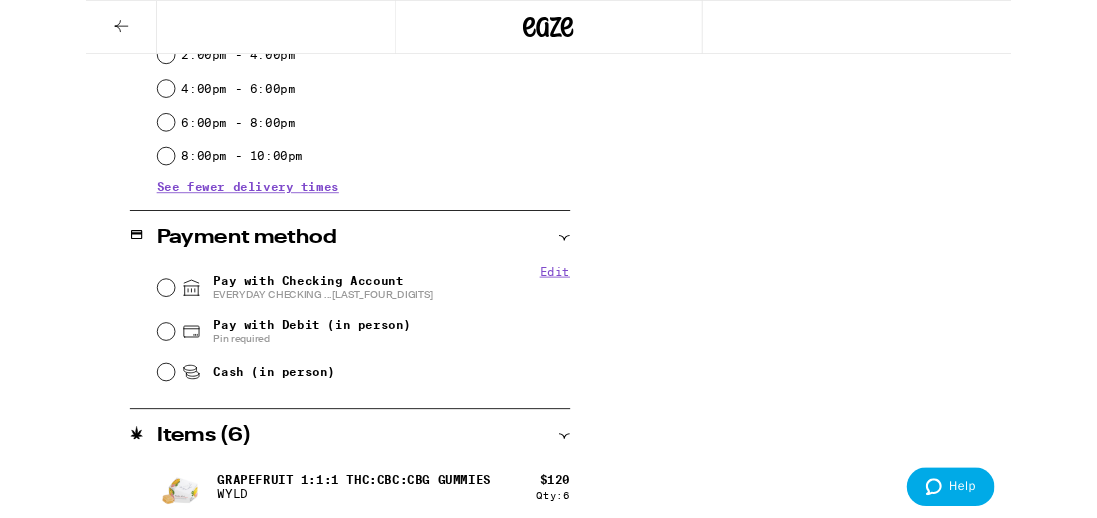 scroll, scrollTop: 1073, scrollLeft: 0, axis: vertical 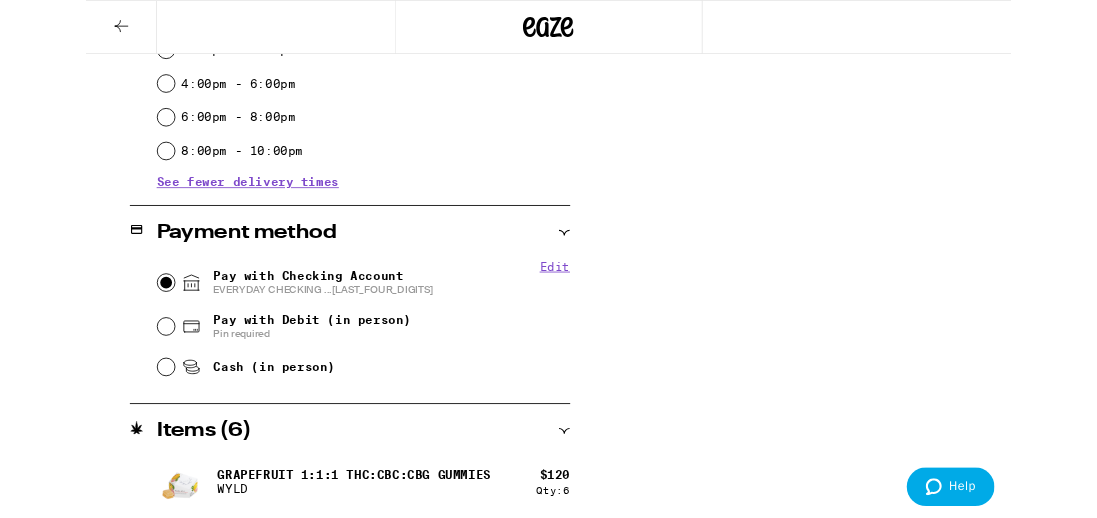 click on "Pay with Checking Account EVERYDAY CHECKING ...[LAST_FOUR_DIGITS]" at bounding box center [95, 335] 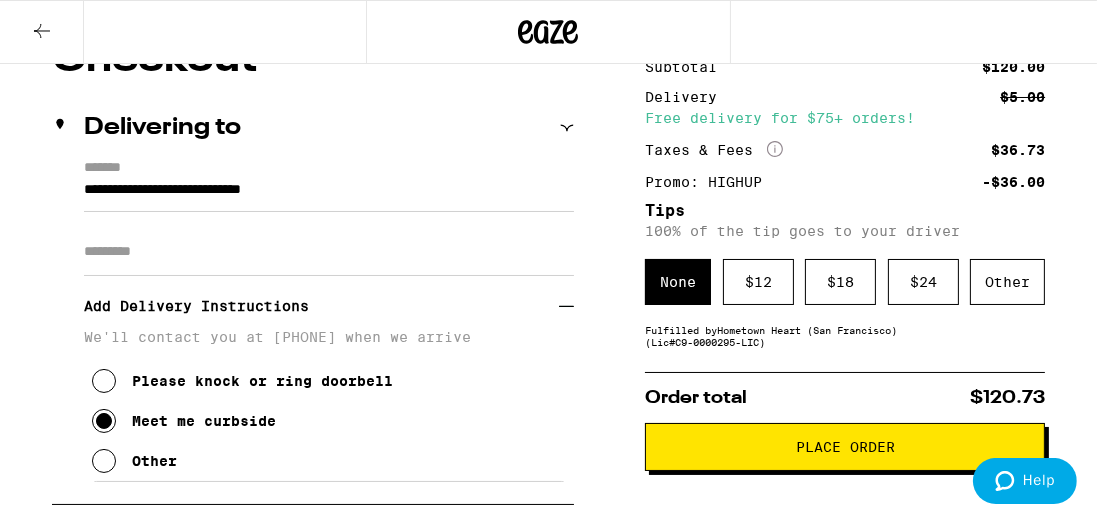 scroll, scrollTop: 205, scrollLeft: 0, axis: vertical 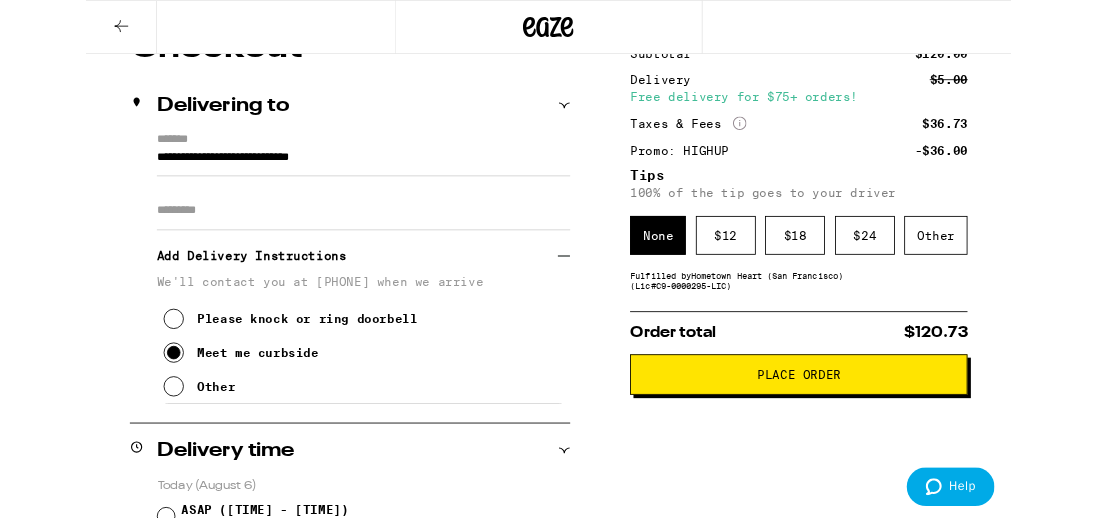 click on "$ 12" at bounding box center [758, 279] 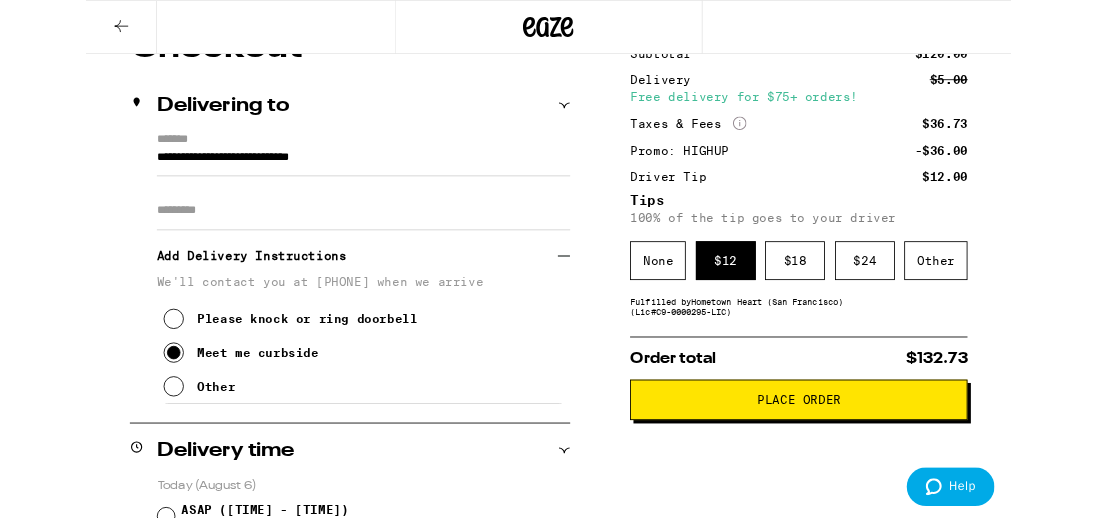 click on "Place Order" at bounding box center (845, 474) 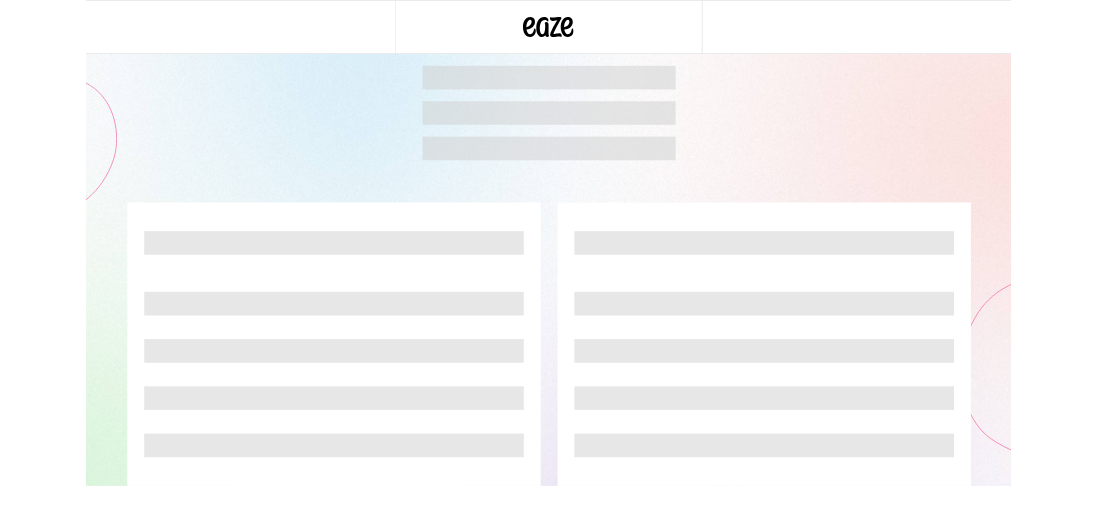 scroll, scrollTop: 0, scrollLeft: 0, axis: both 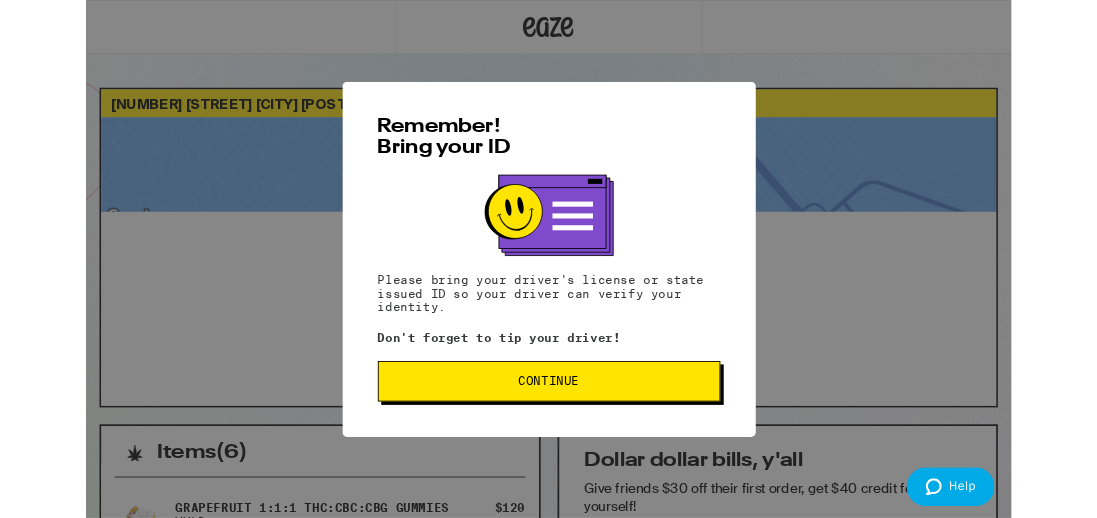 click on "Continue" at bounding box center (549, 452) 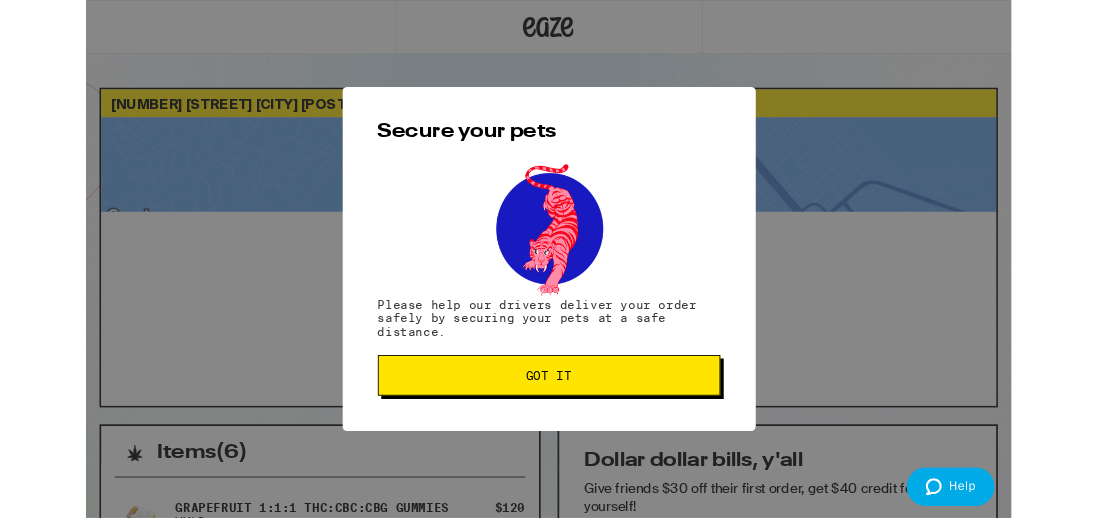 click on "Got it" at bounding box center [549, 445] 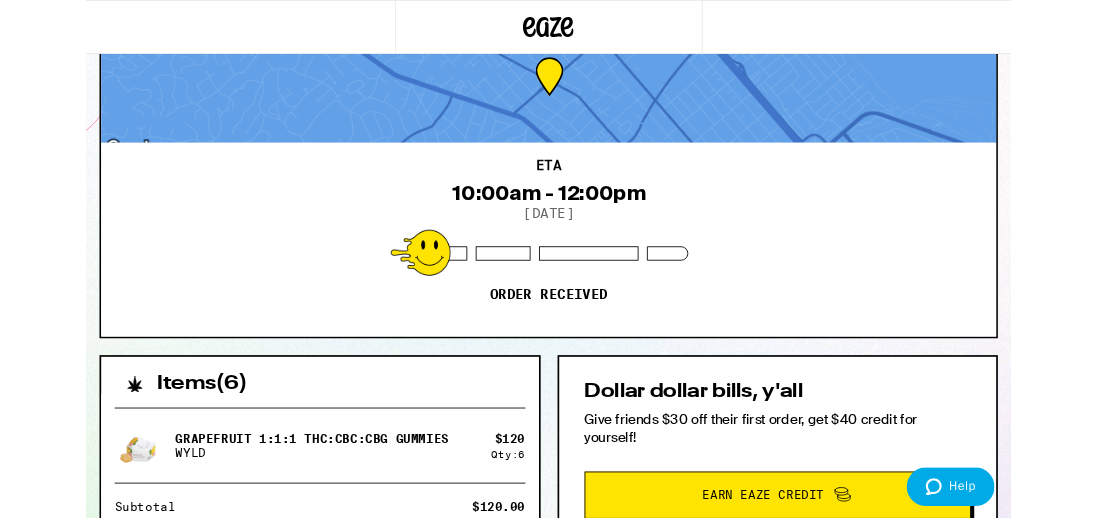 scroll, scrollTop: 0, scrollLeft: 0, axis: both 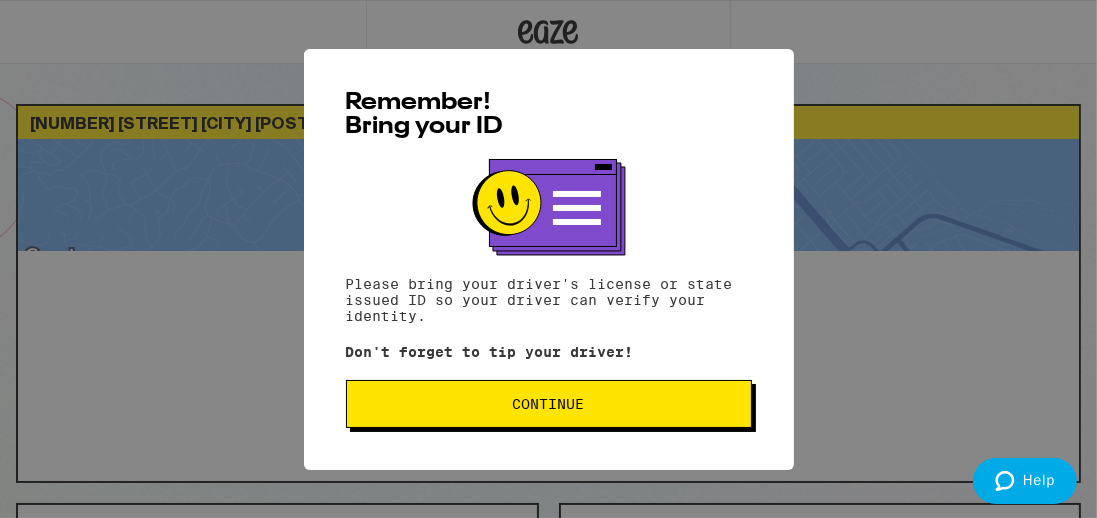 click on "Continue" at bounding box center [549, 404] 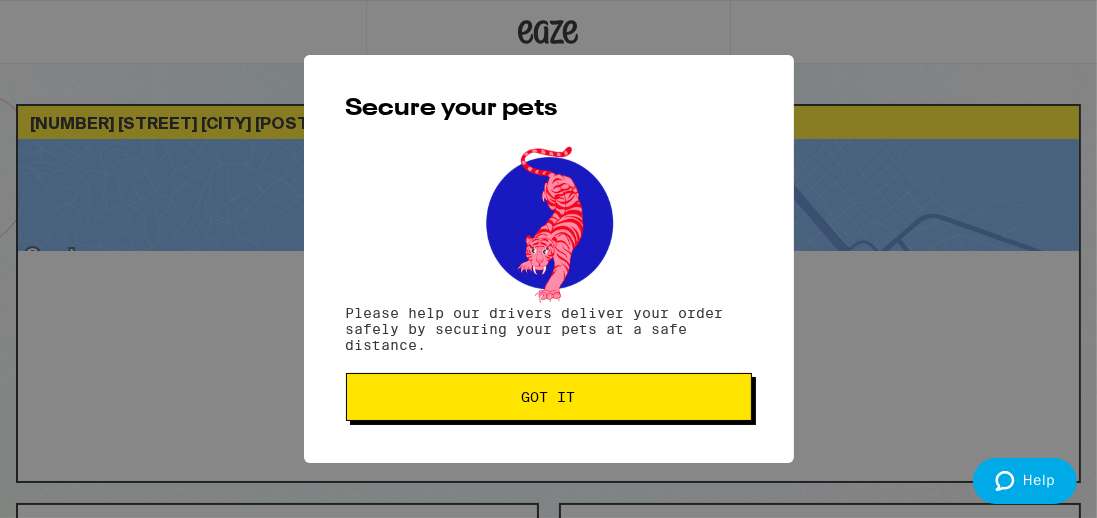 click on "Got it" at bounding box center [549, 397] 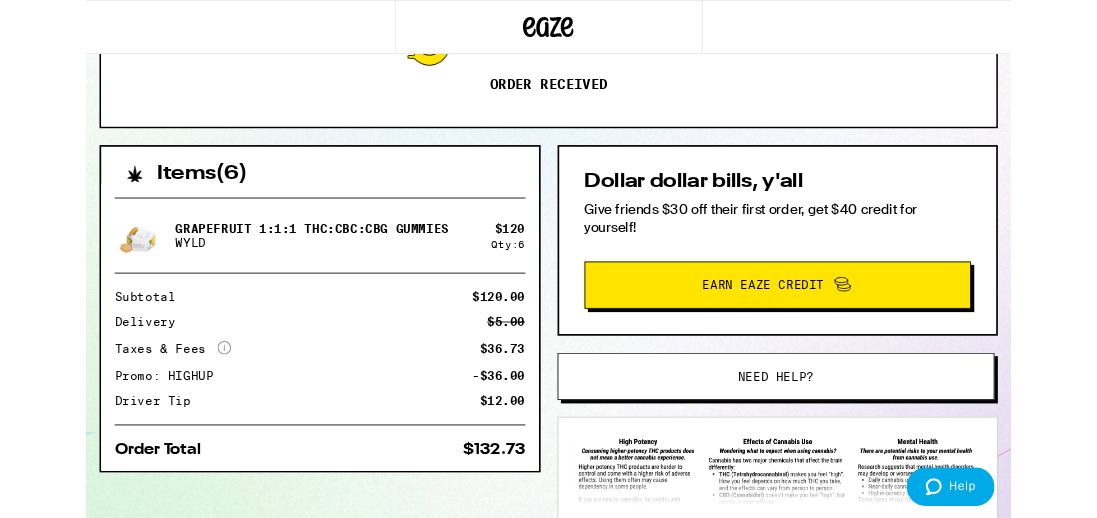 scroll, scrollTop: 0, scrollLeft: 0, axis: both 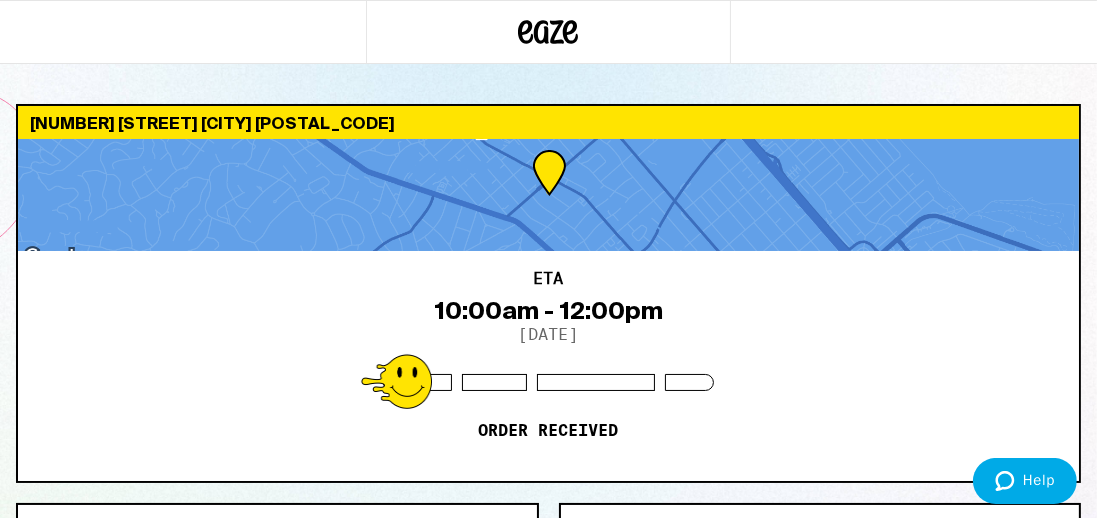 click at bounding box center [548, 32] 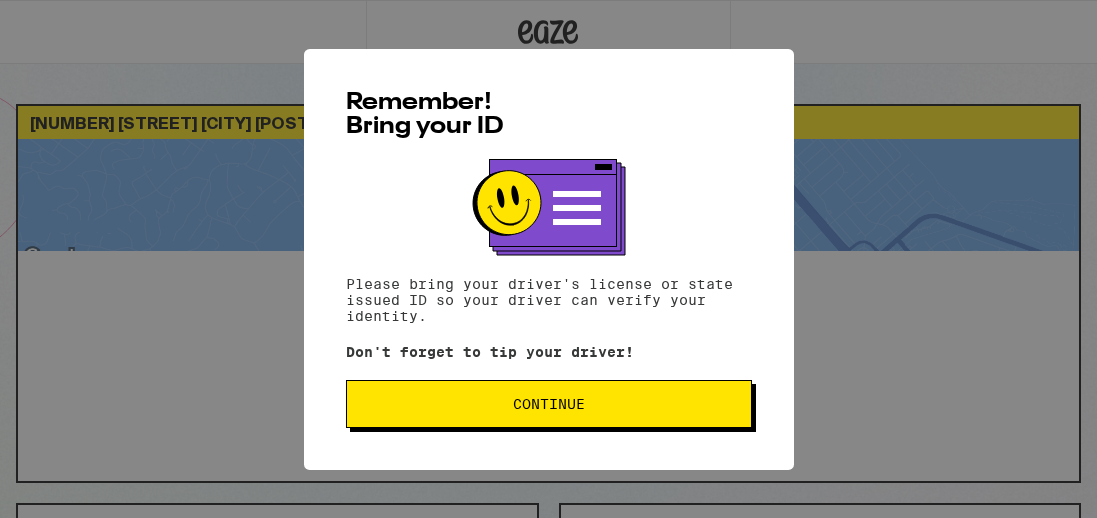 scroll, scrollTop: 0, scrollLeft: 0, axis: both 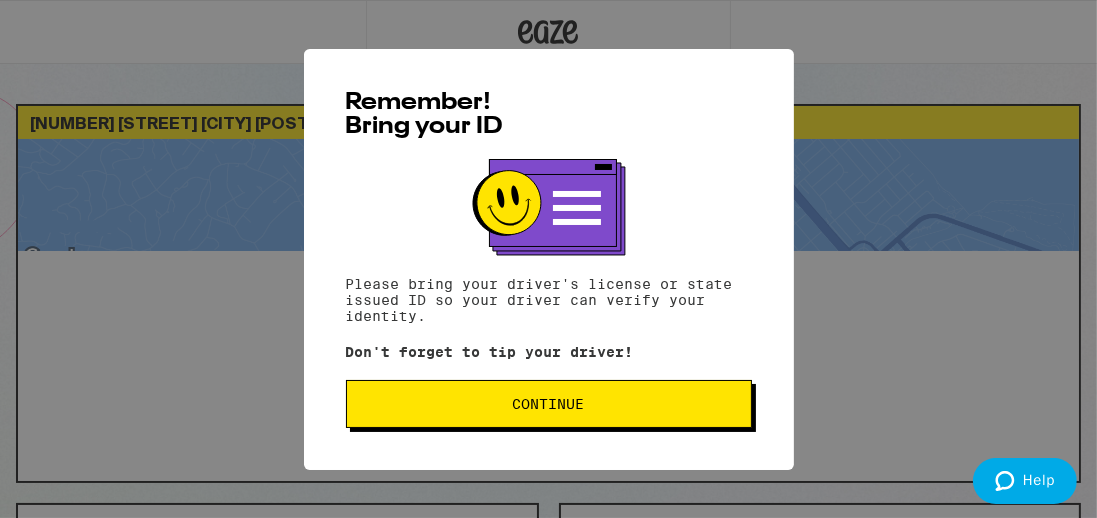click on "Continue" at bounding box center [549, 404] 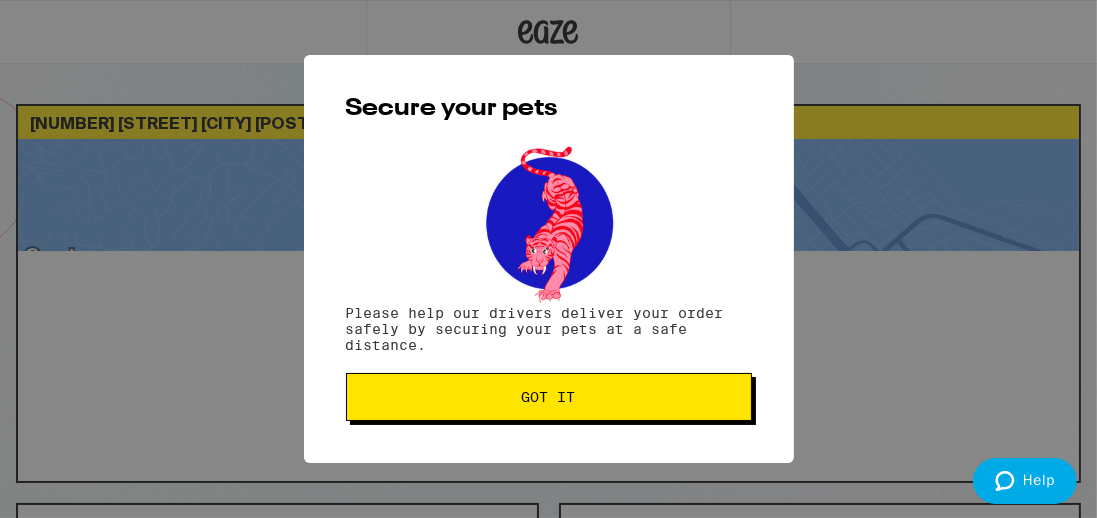 scroll, scrollTop: 0, scrollLeft: 0, axis: both 